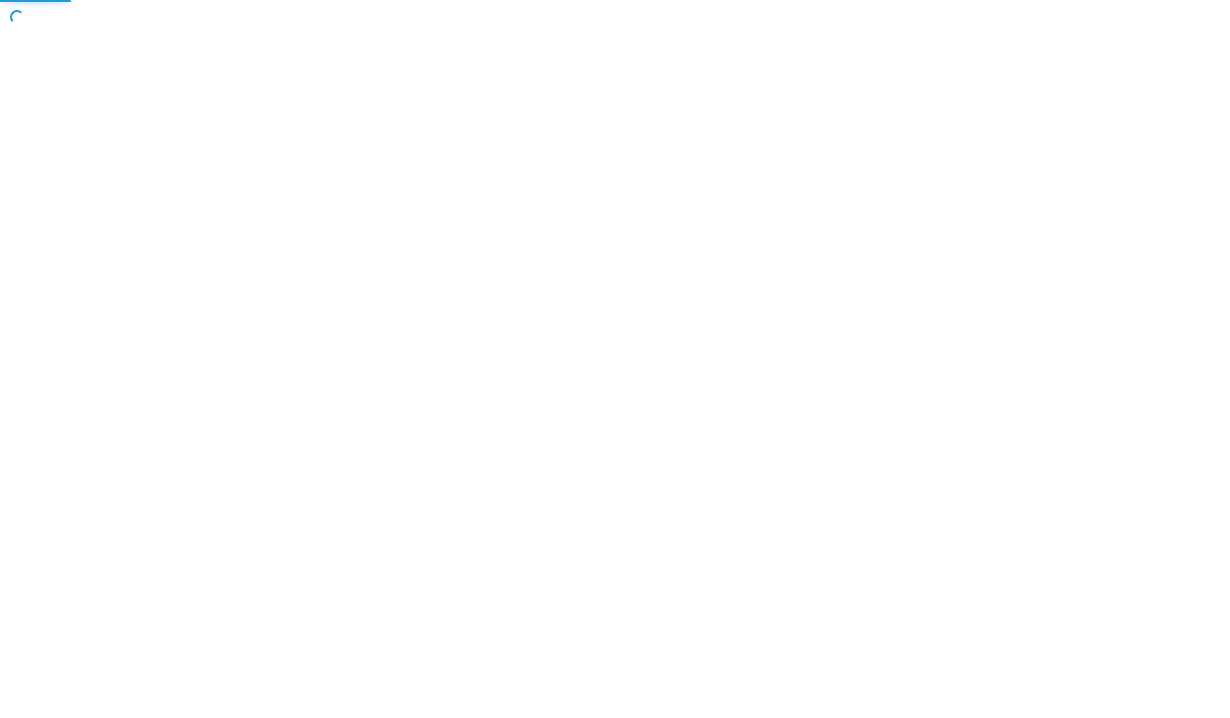 scroll, scrollTop: 0, scrollLeft: 0, axis: both 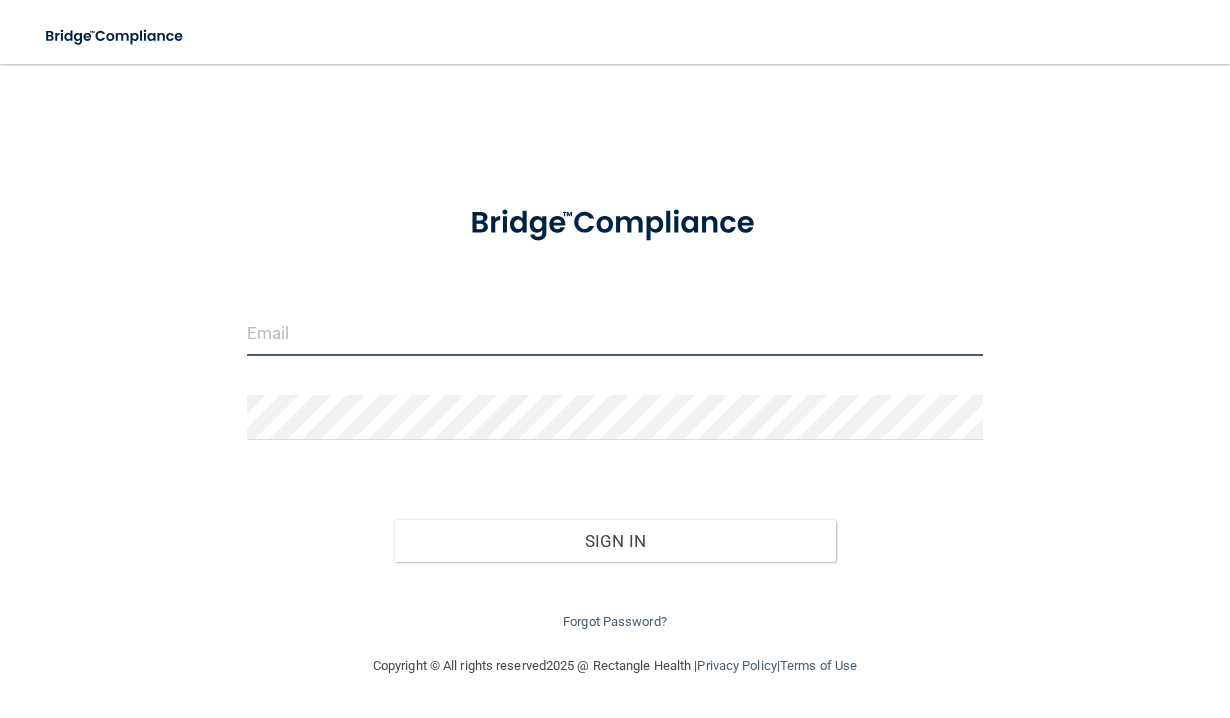 type on "[EMAIL_ADDRESS][DOMAIN_NAME]" 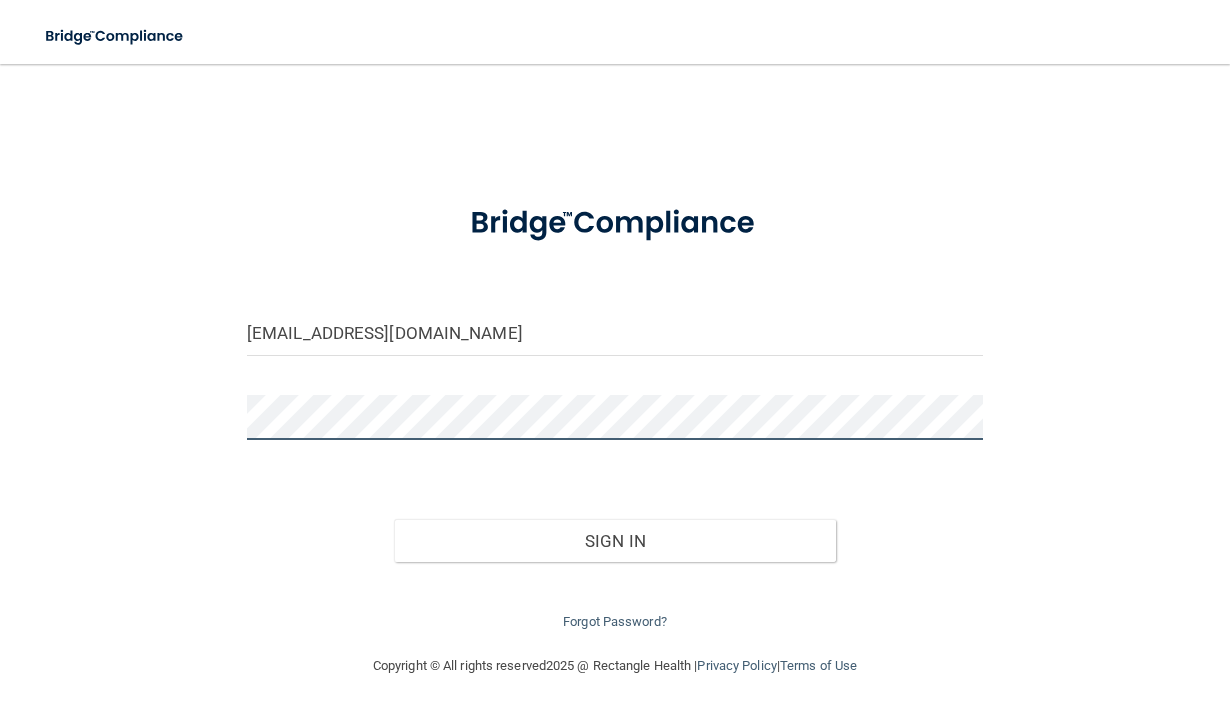 click on "Sign In" at bounding box center [615, 541] 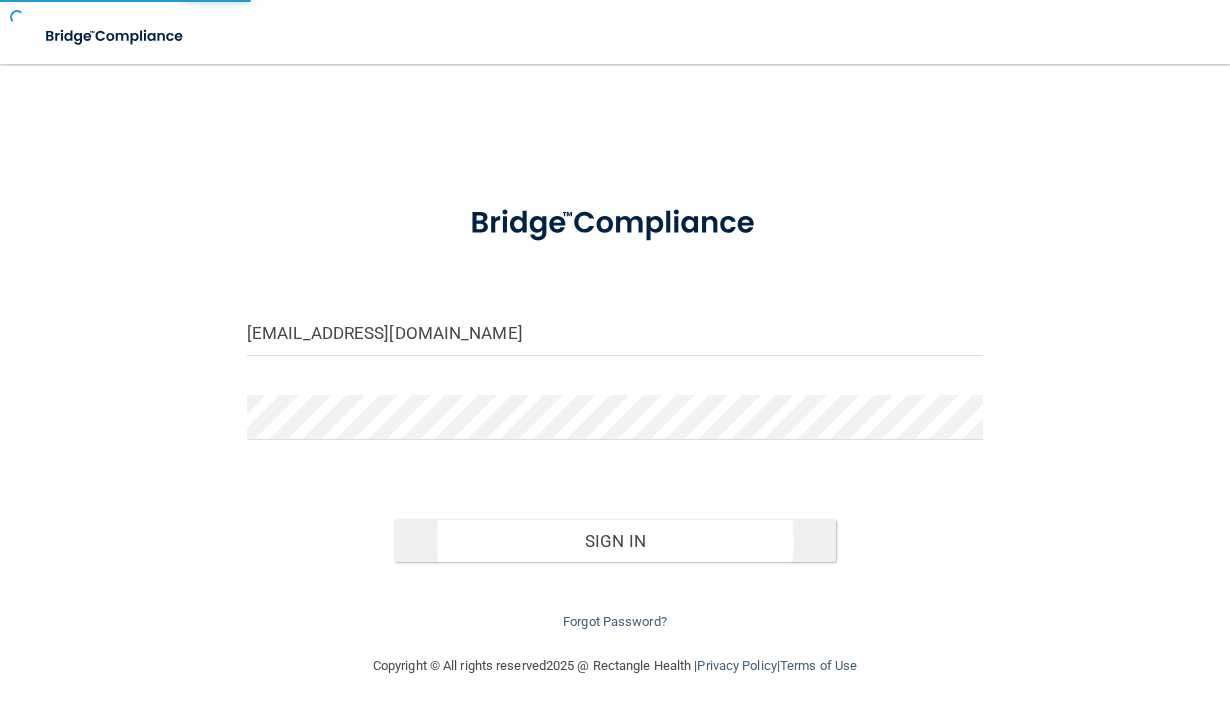 click on "Sign In" at bounding box center [615, 541] 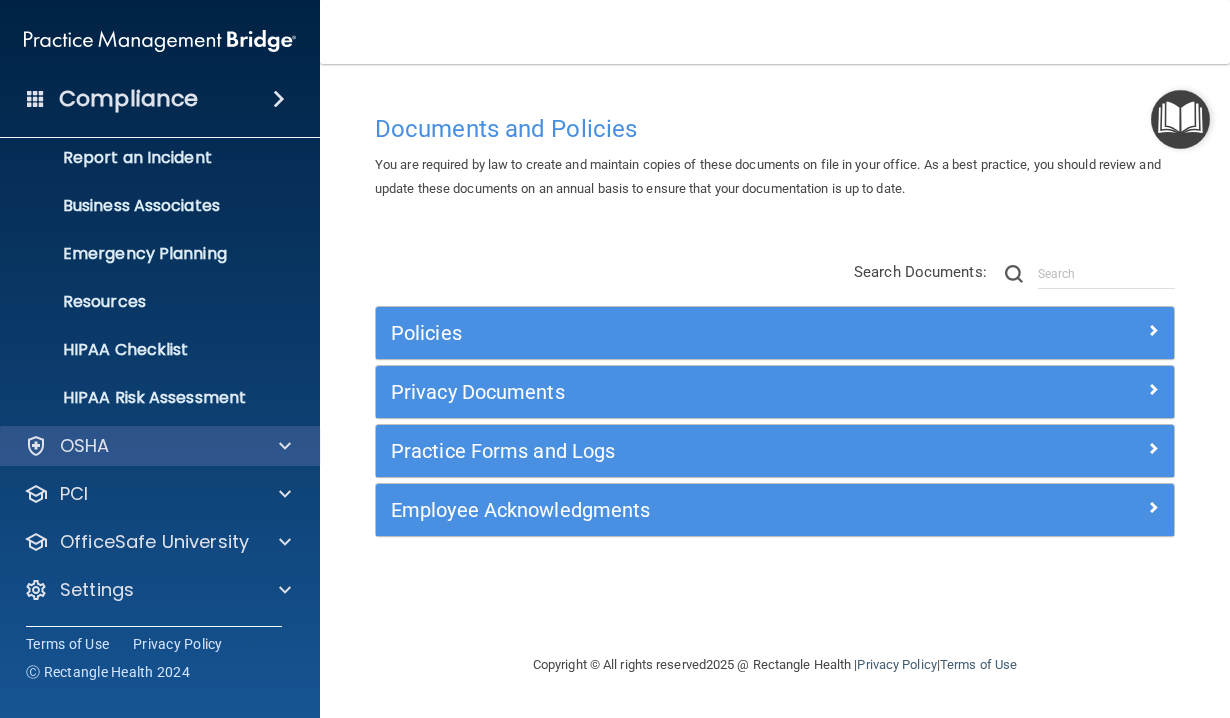 scroll, scrollTop: 112, scrollLeft: 0, axis: vertical 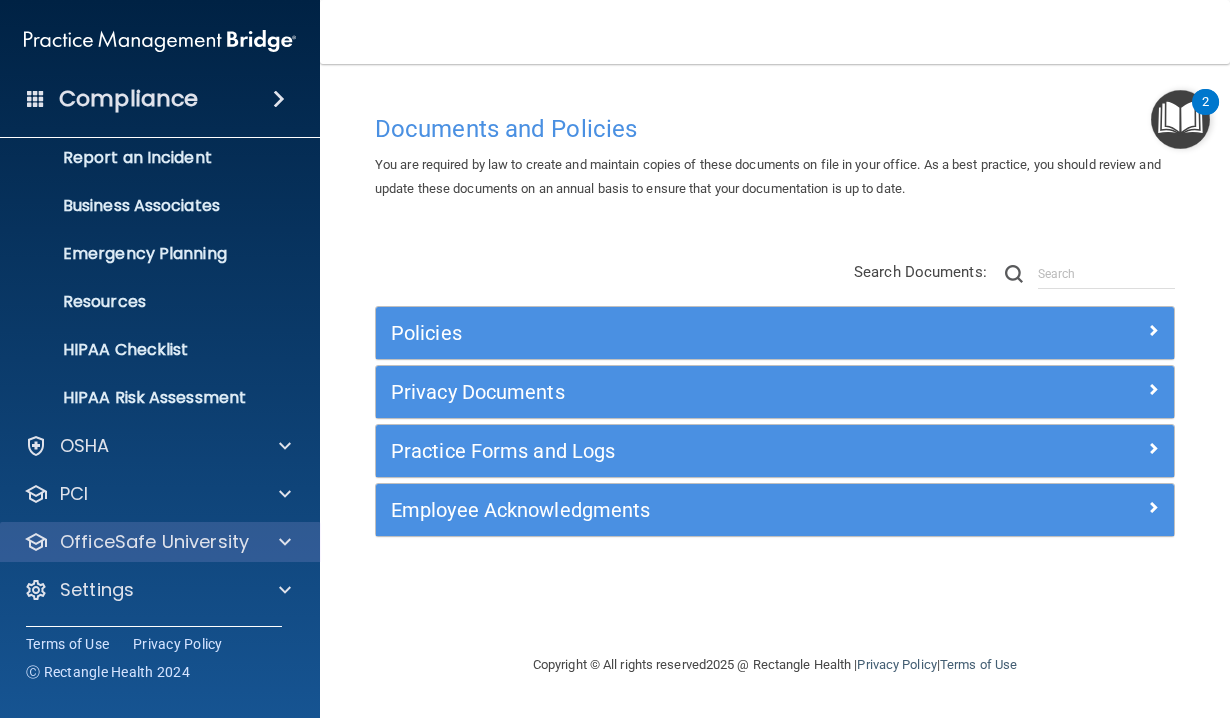 click on "OfficeSafe University" at bounding box center [154, 542] 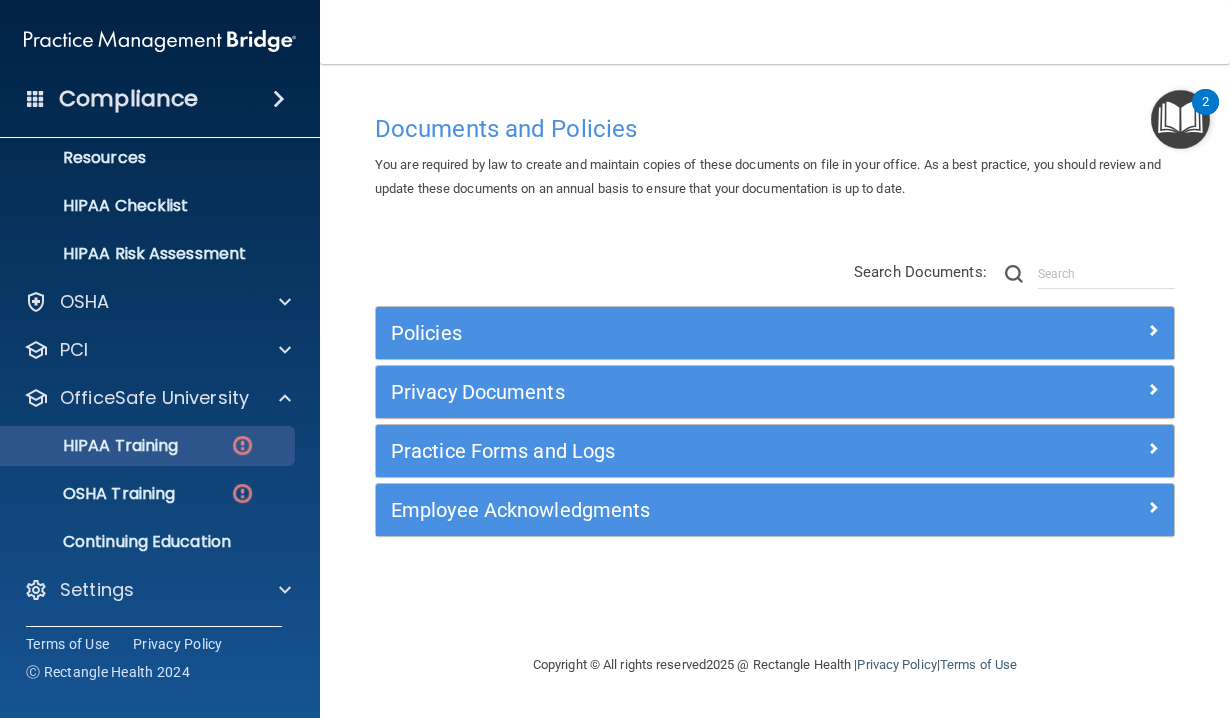 scroll, scrollTop: 256, scrollLeft: 0, axis: vertical 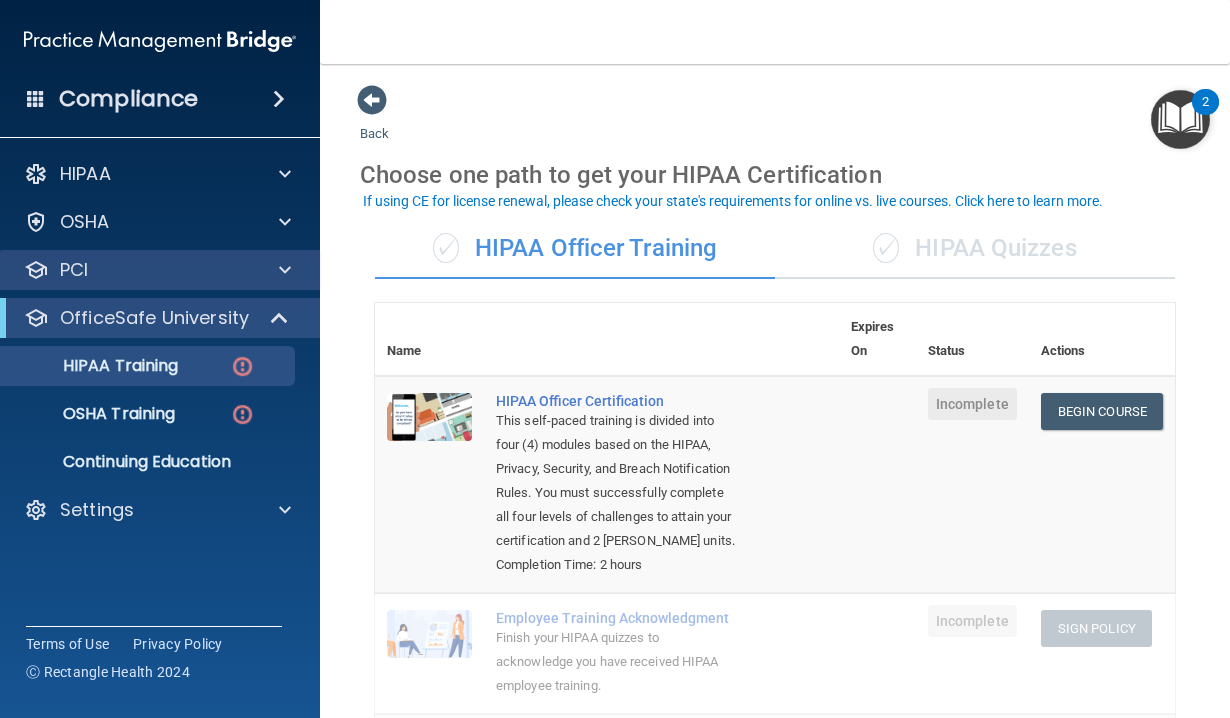 click on "PCI" at bounding box center [160, 270] 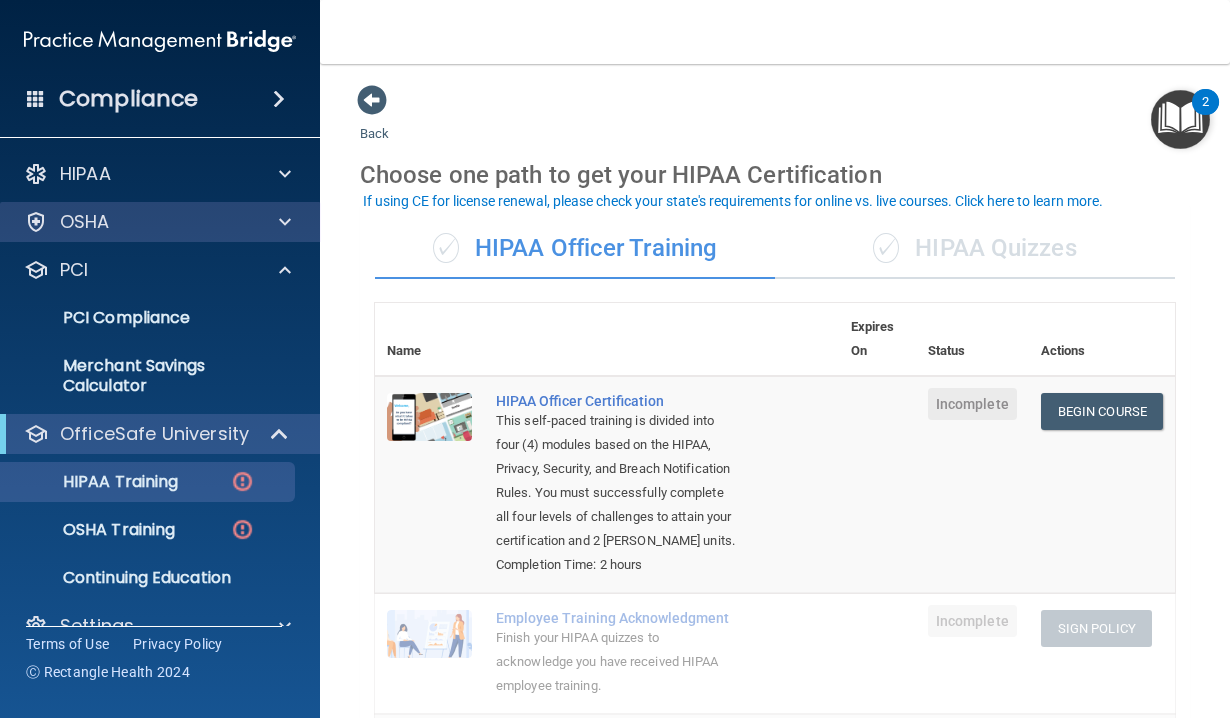 click on "OSHA" at bounding box center [133, 222] 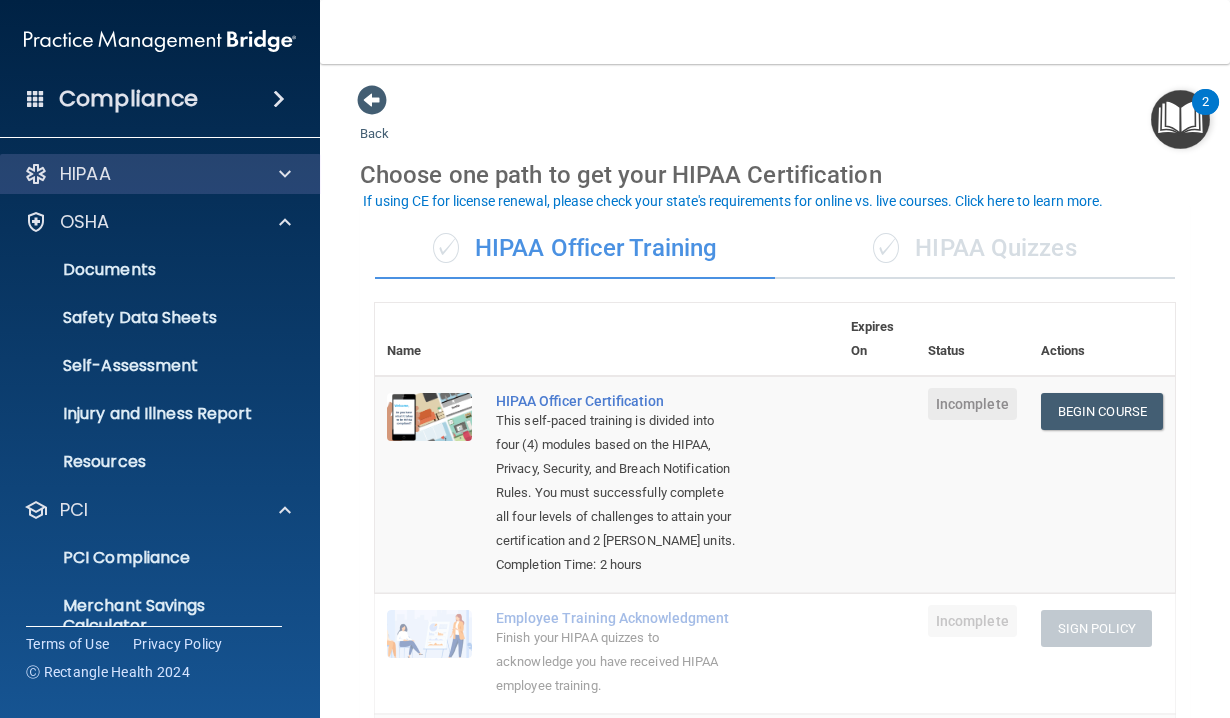 click on "HIPAA" at bounding box center [133, 174] 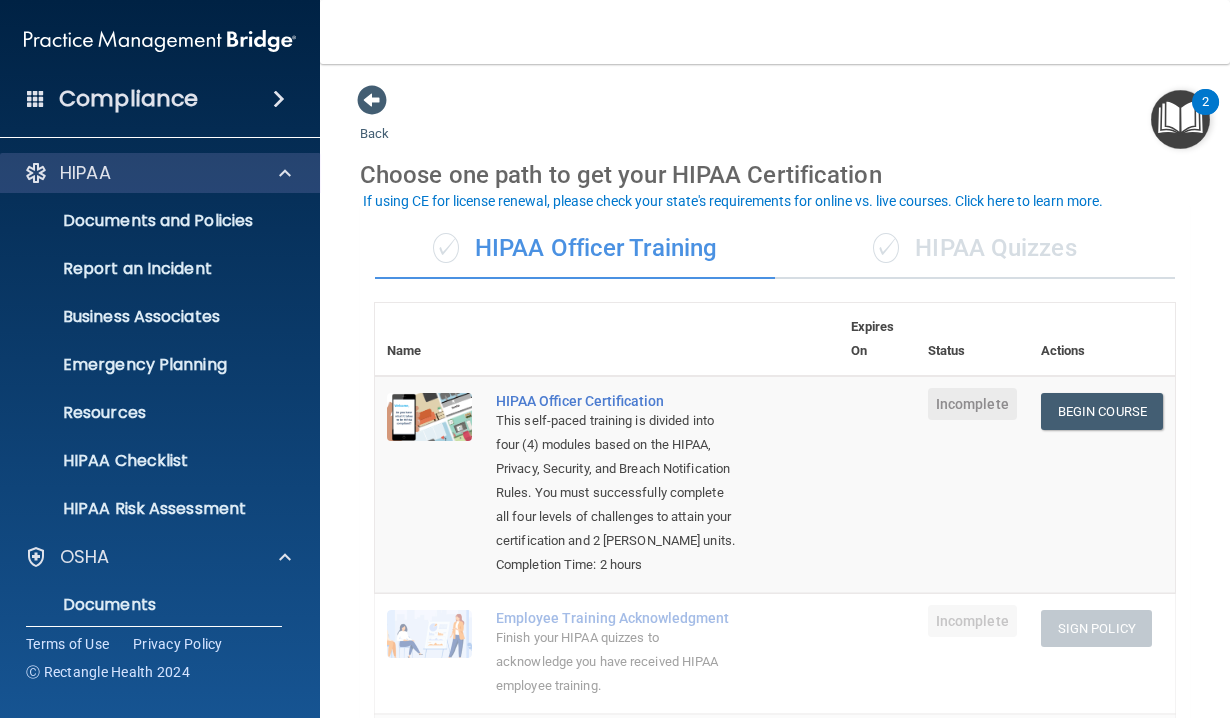 click on "HIPAA" at bounding box center [133, 173] 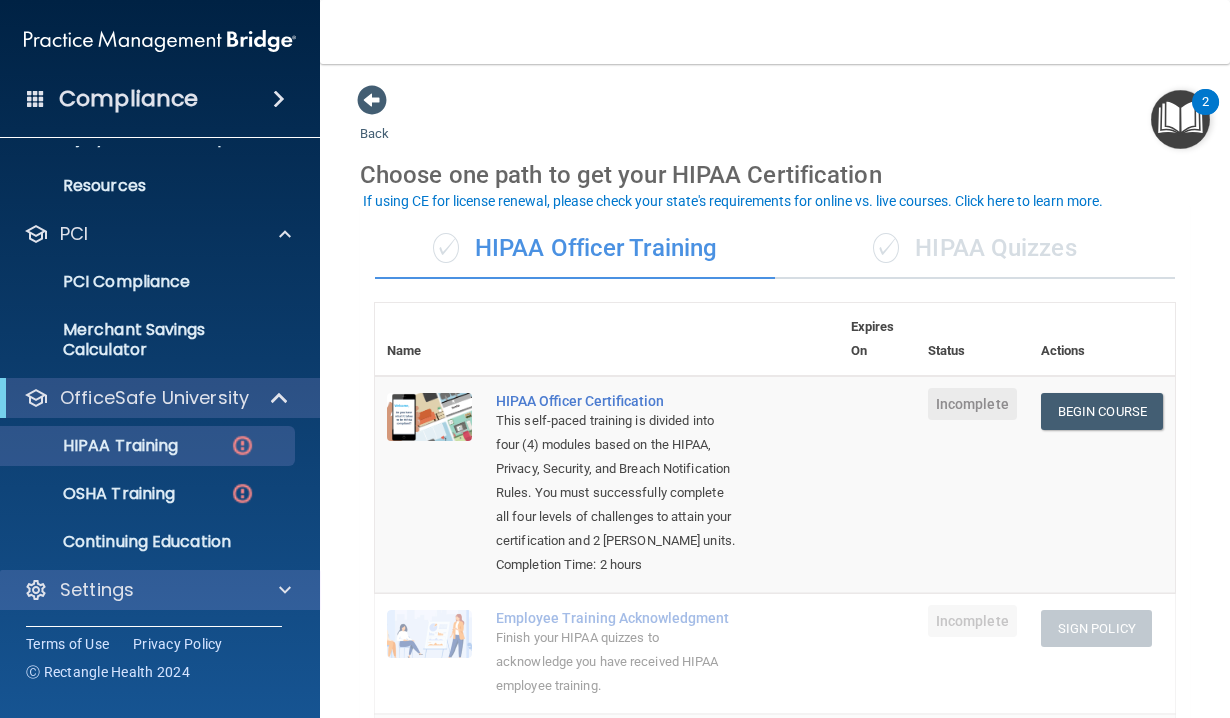 click on "Settings" at bounding box center (133, 590) 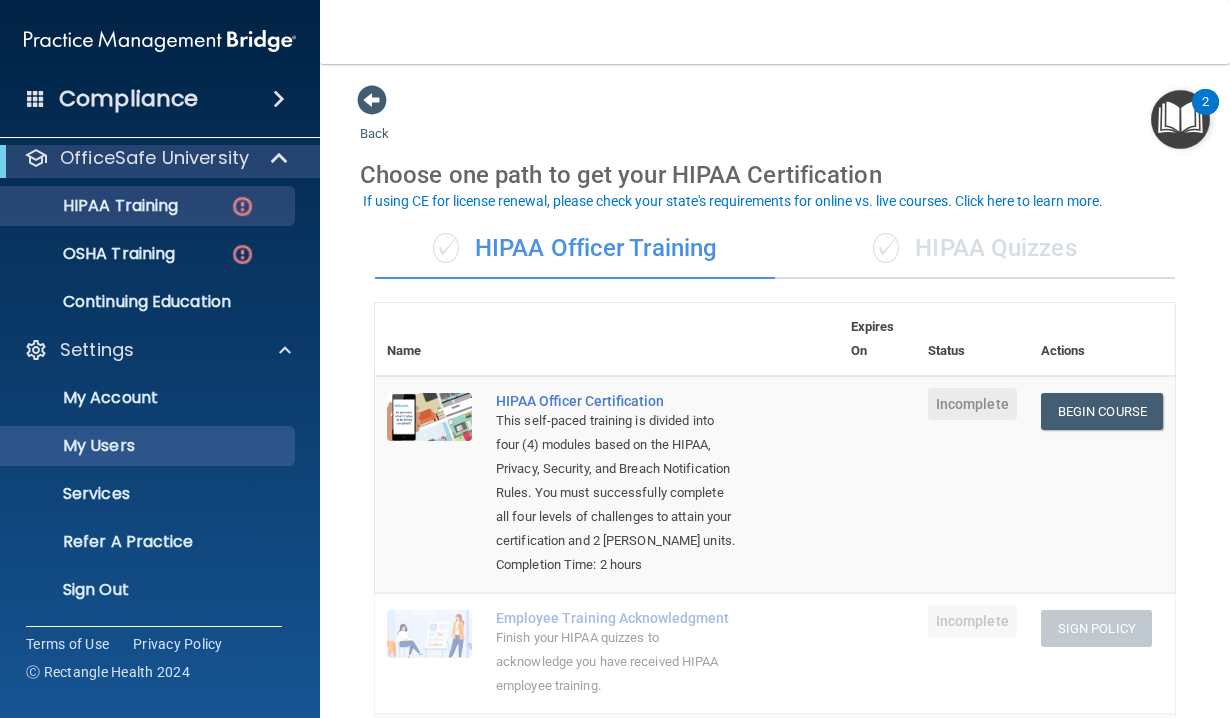 click on "My Users" at bounding box center [149, 446] 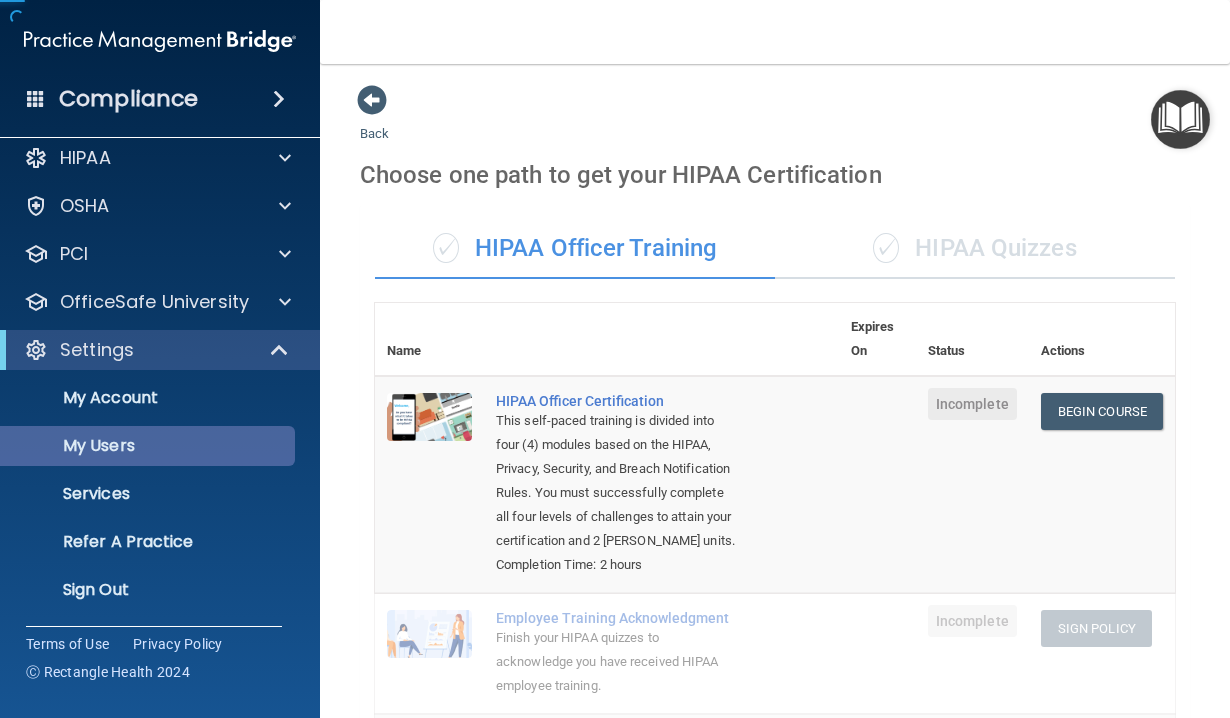 scroll, scrollTop: 16, scrollLeft: 0, axis: vertical 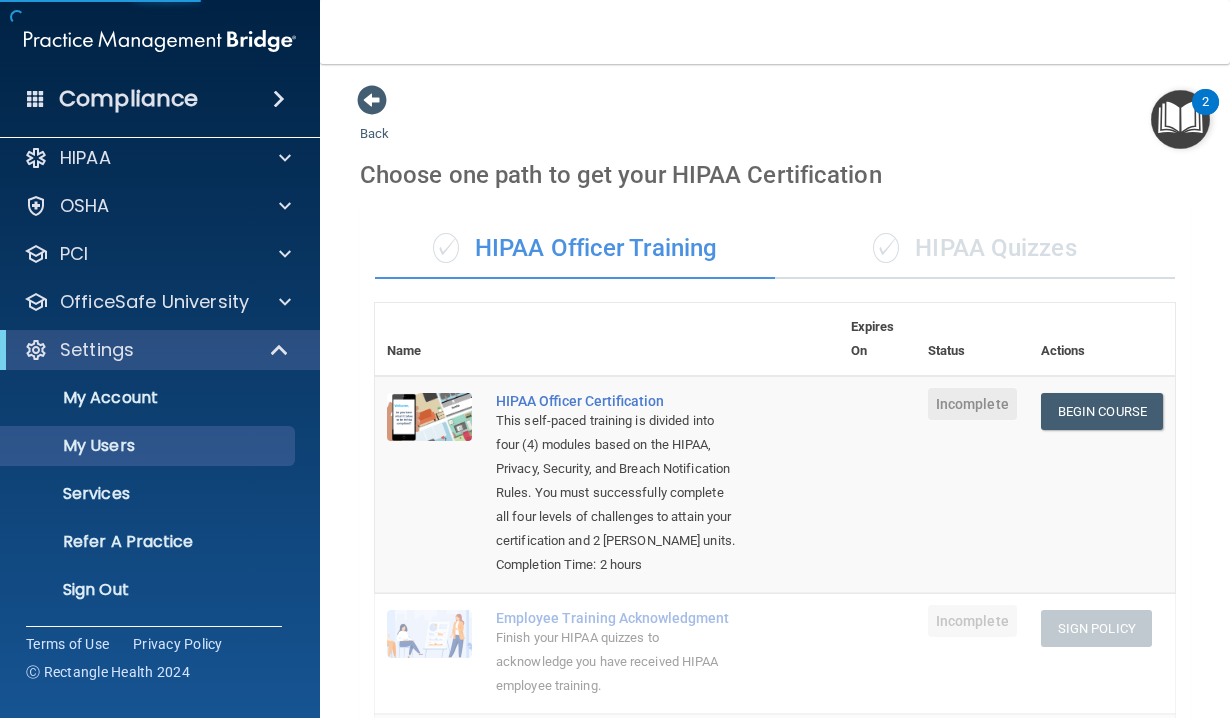 select on "20" 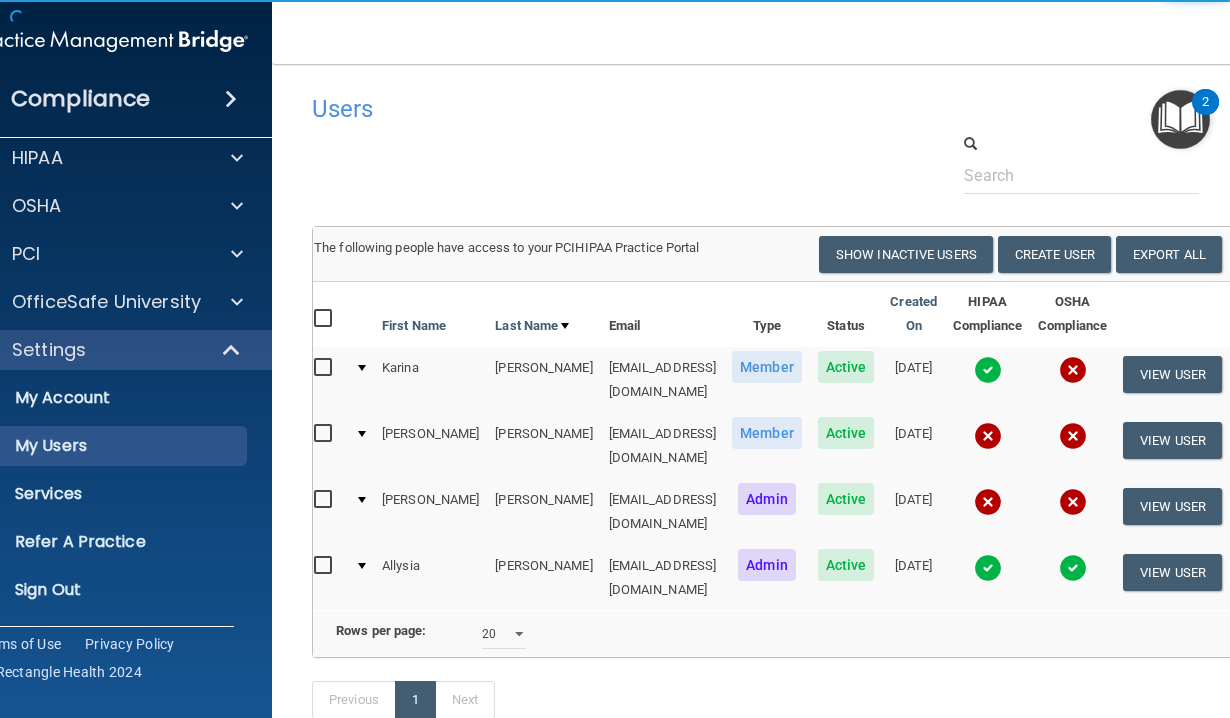 scroll, scrollTop: 0, scrollLeft: 7, axis: horizontal 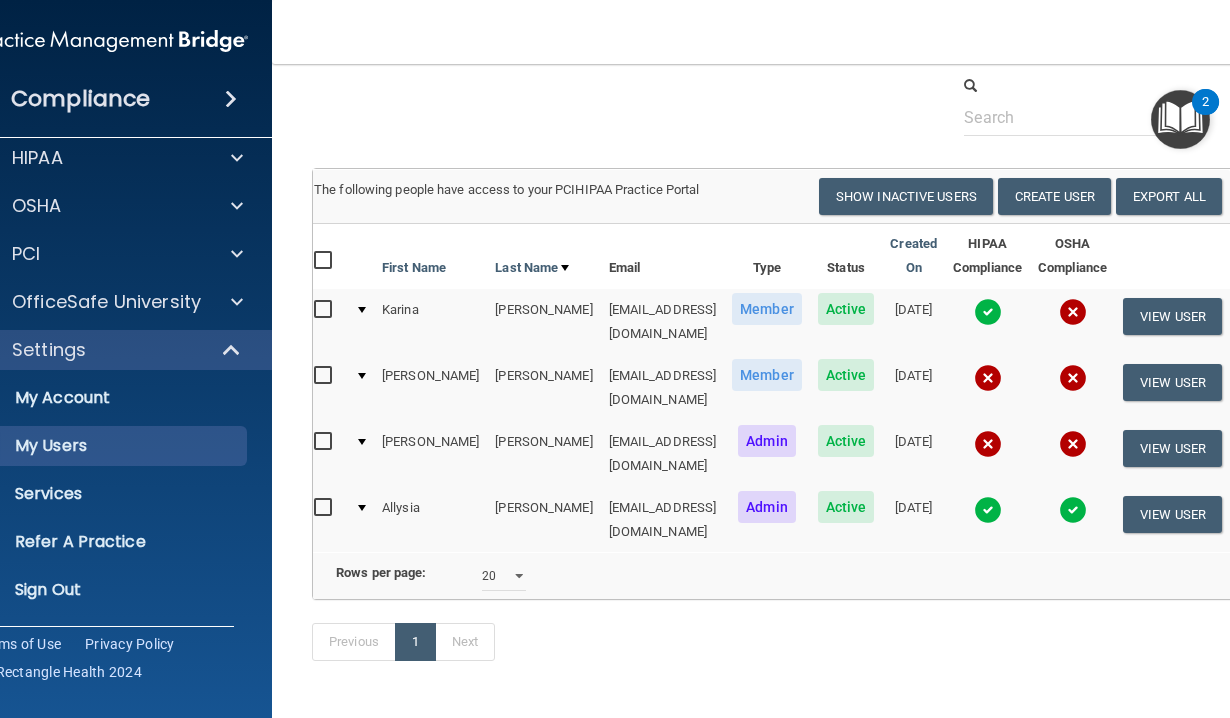 click on "Admin" at bounding box center [767, 507] 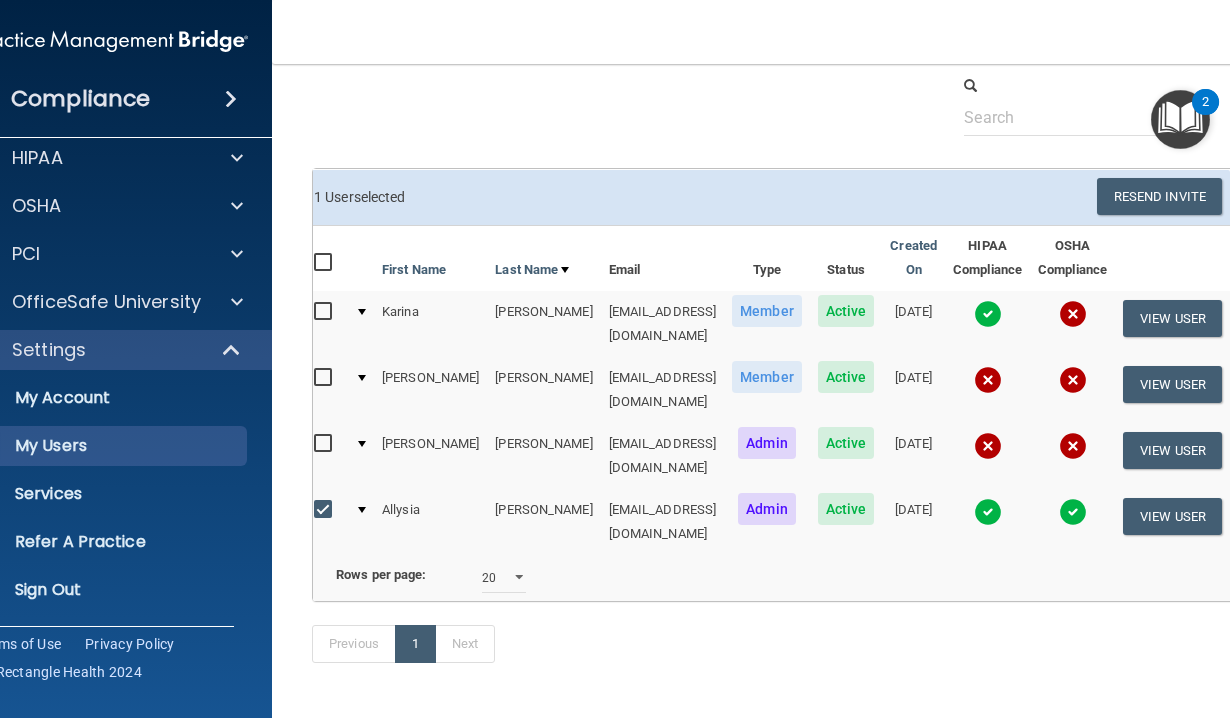 click at bounding box center [325, 510] 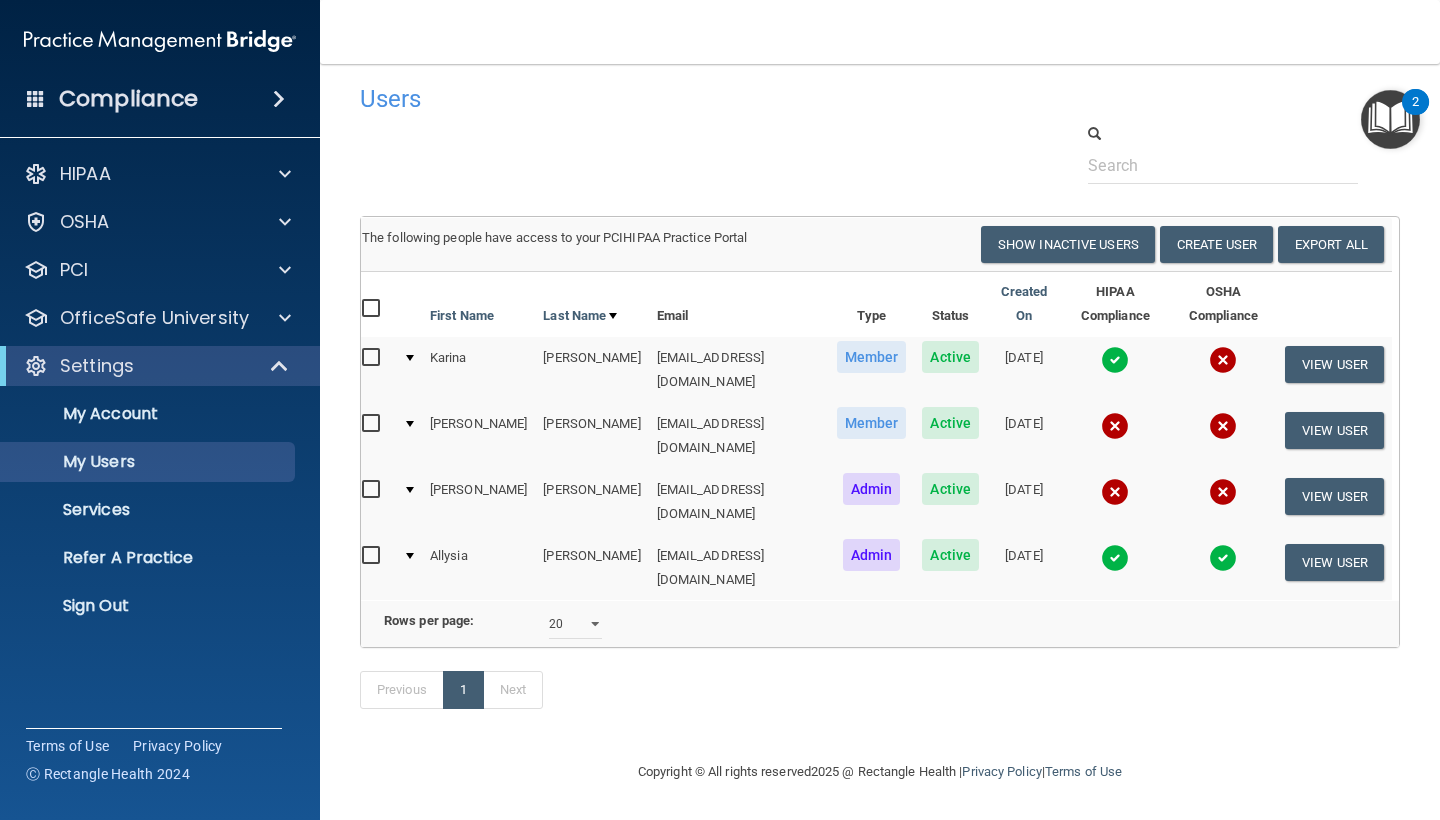 scroll, scrollTop: 0, scrollLeft: 0, axis: both 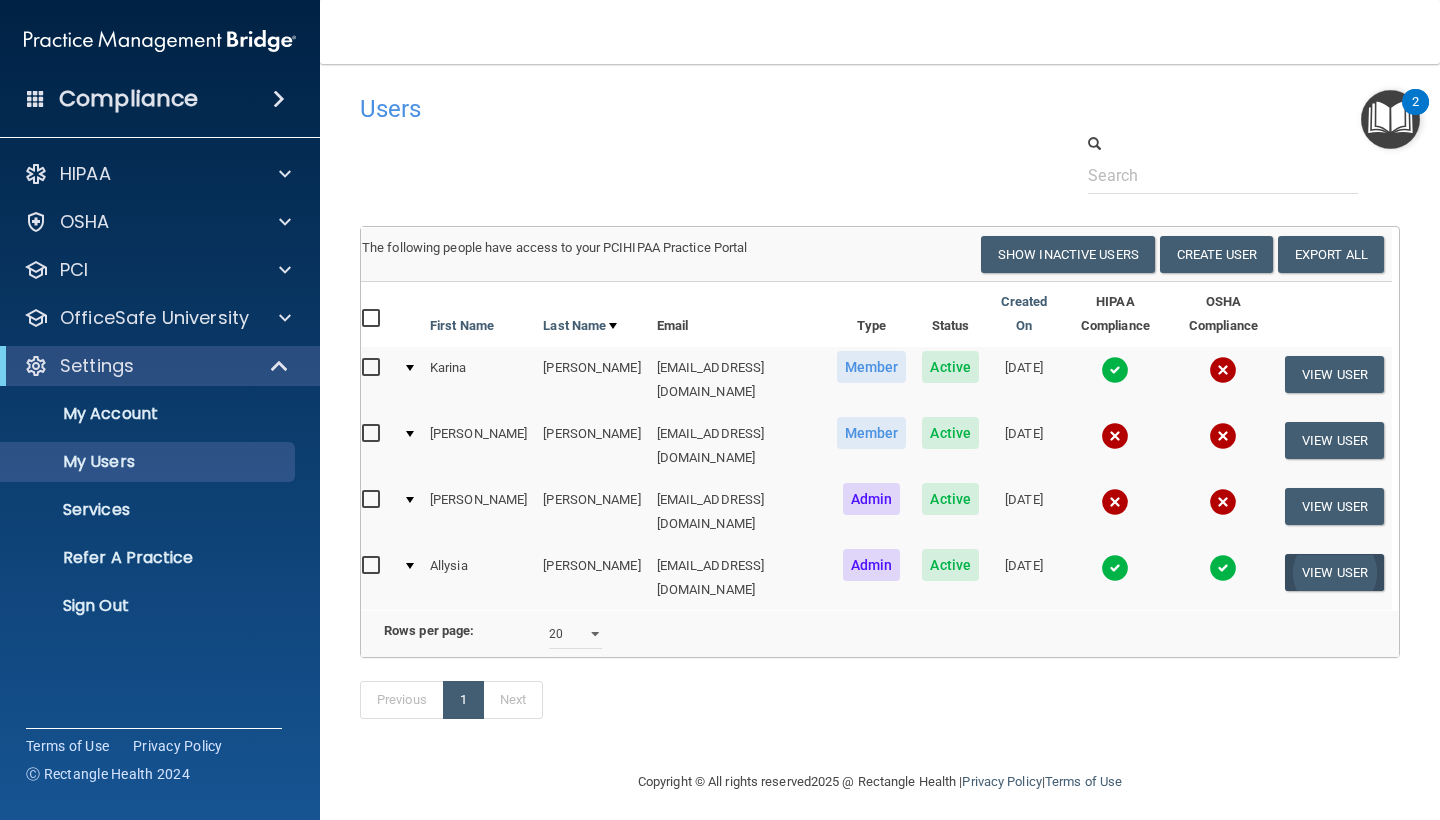 click on "View User" at bounding box center (1334, 572) 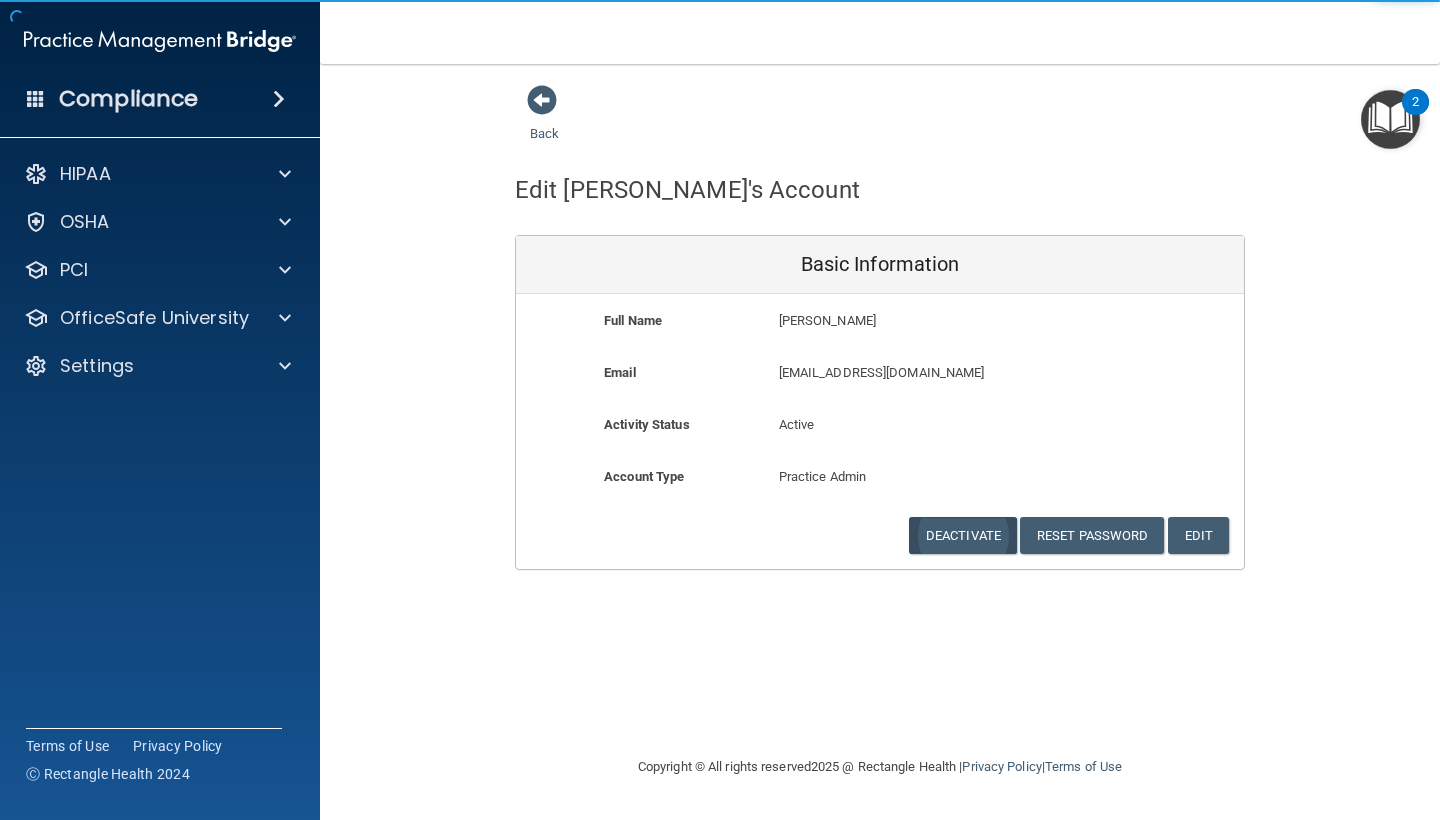 click on "Deactivate" at bounding box center [963, 535] 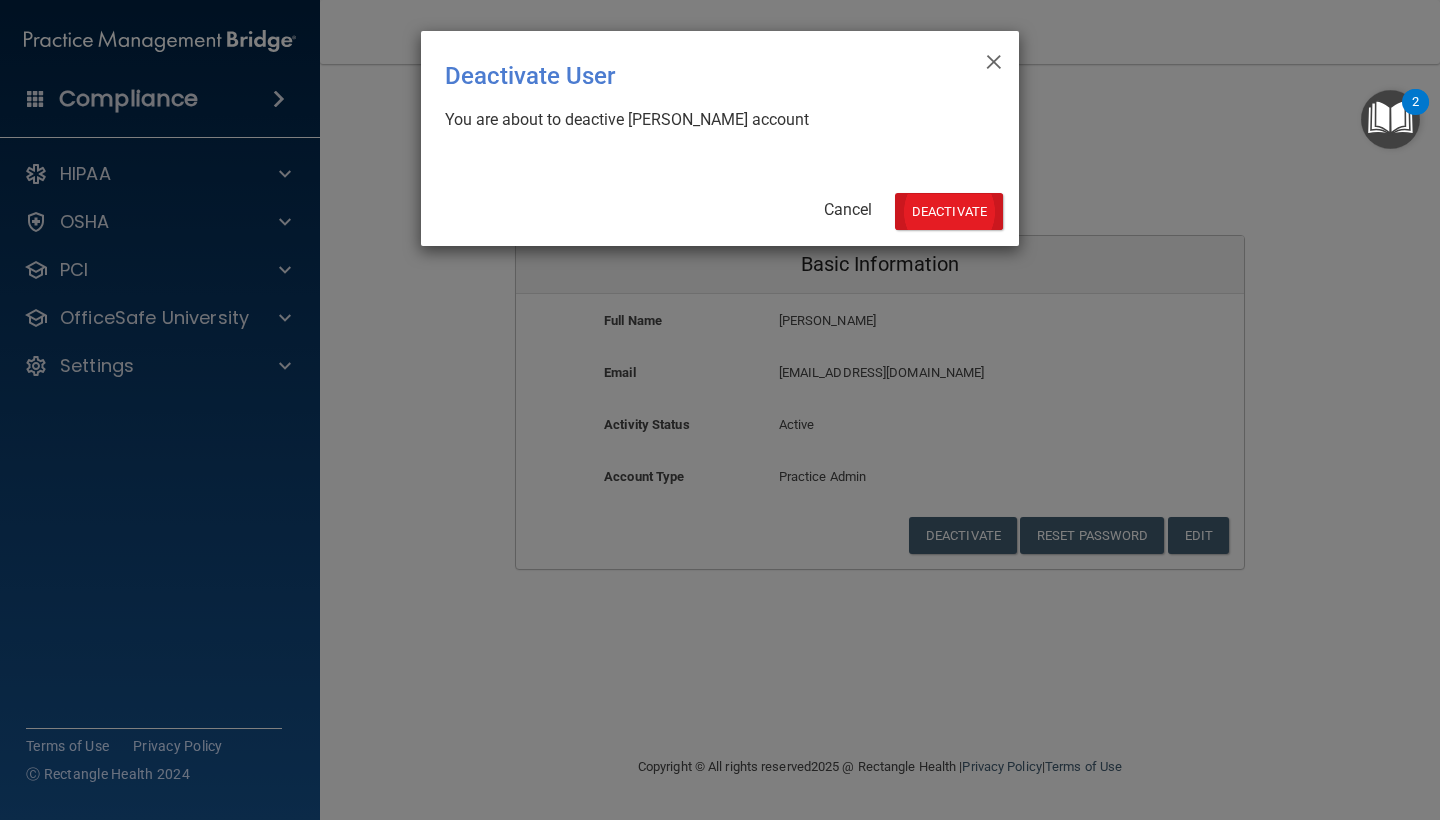 click on "Deactivate" at bounding box center (949, 211) 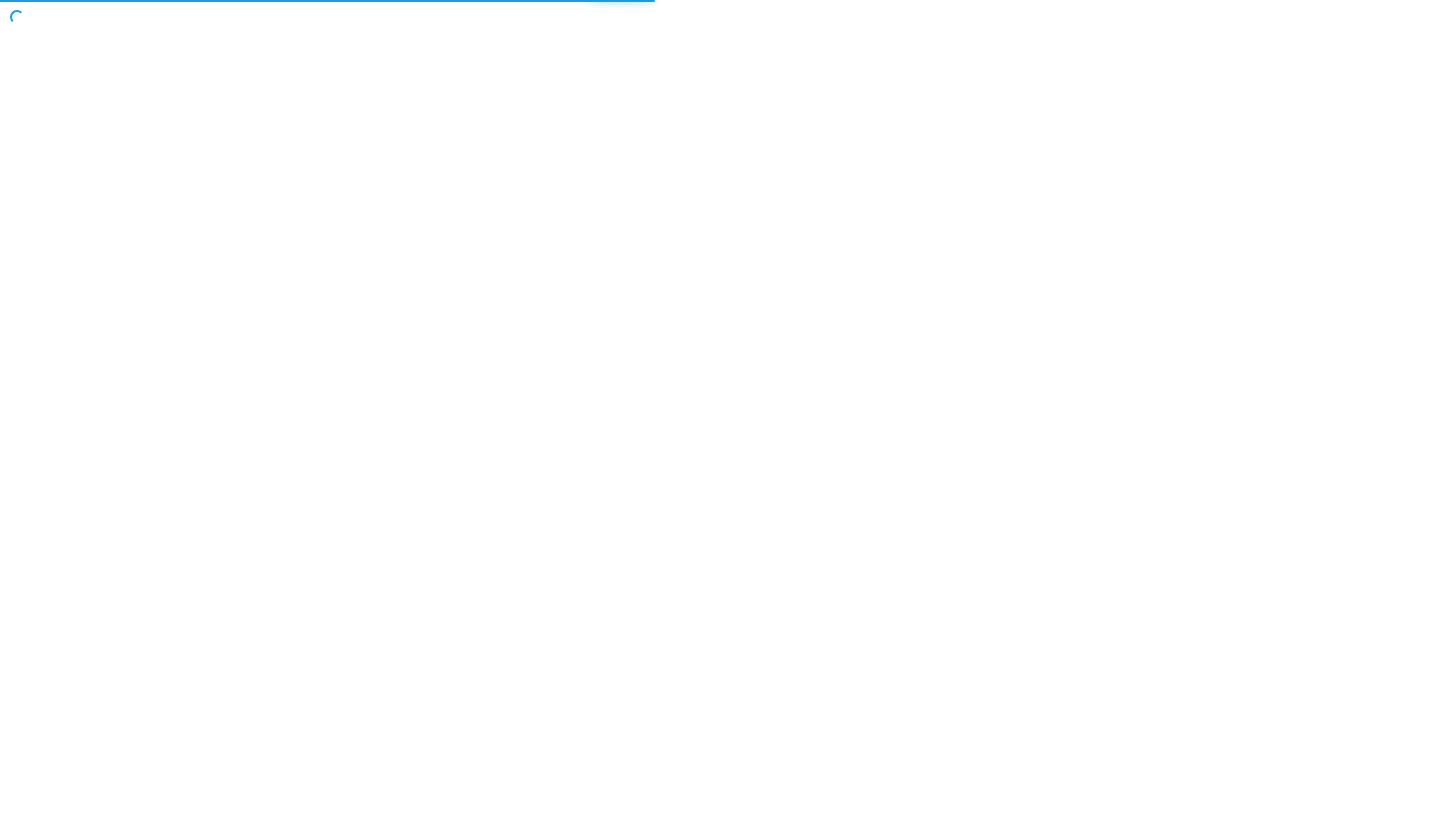 scroll, scrollTop: 0, scrollLeft: 0, axis: both 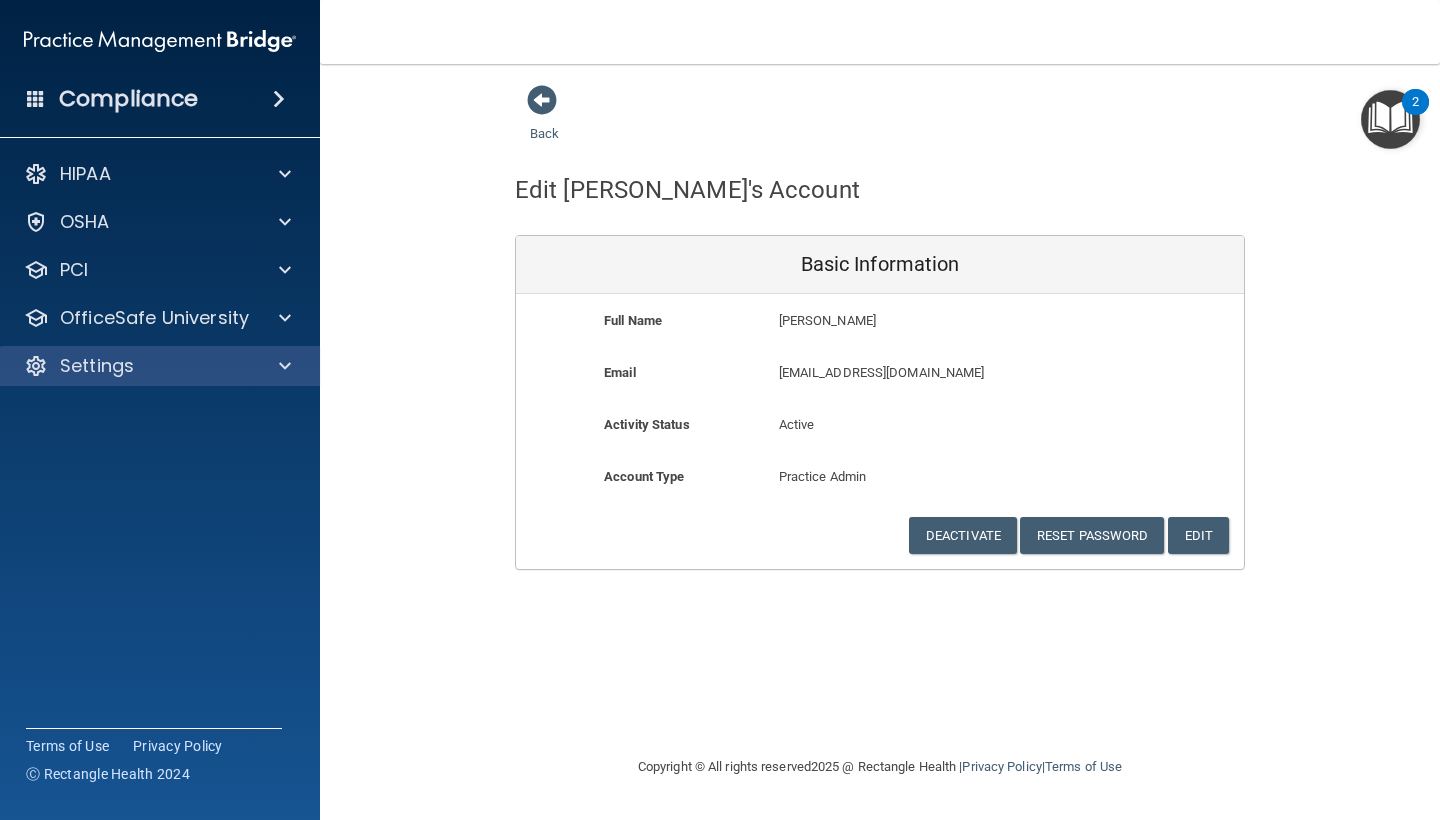 click on "Settings" at bounding box center (133, 366) 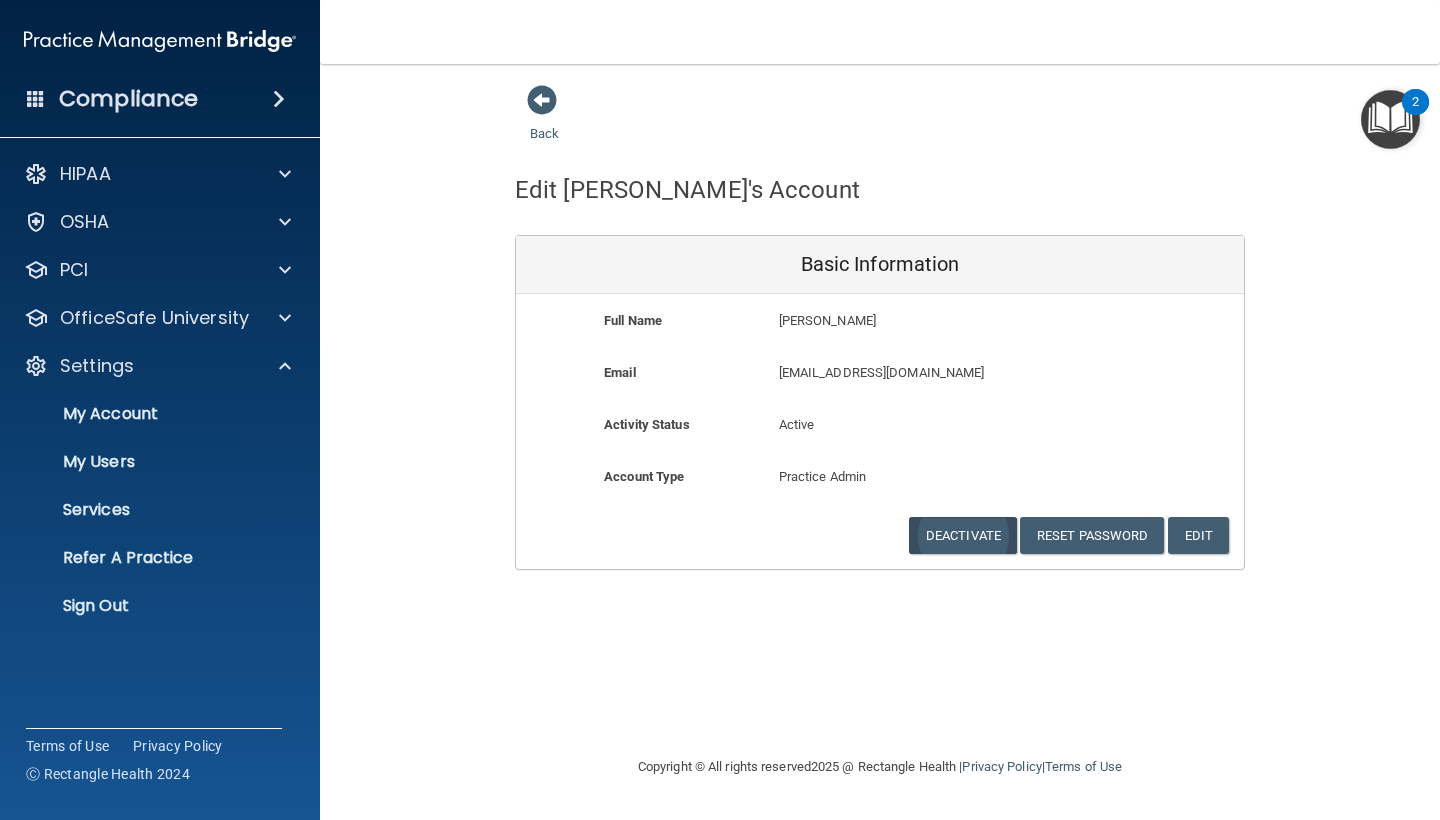 click on "Deactivate" at bounding box center (963, 535) 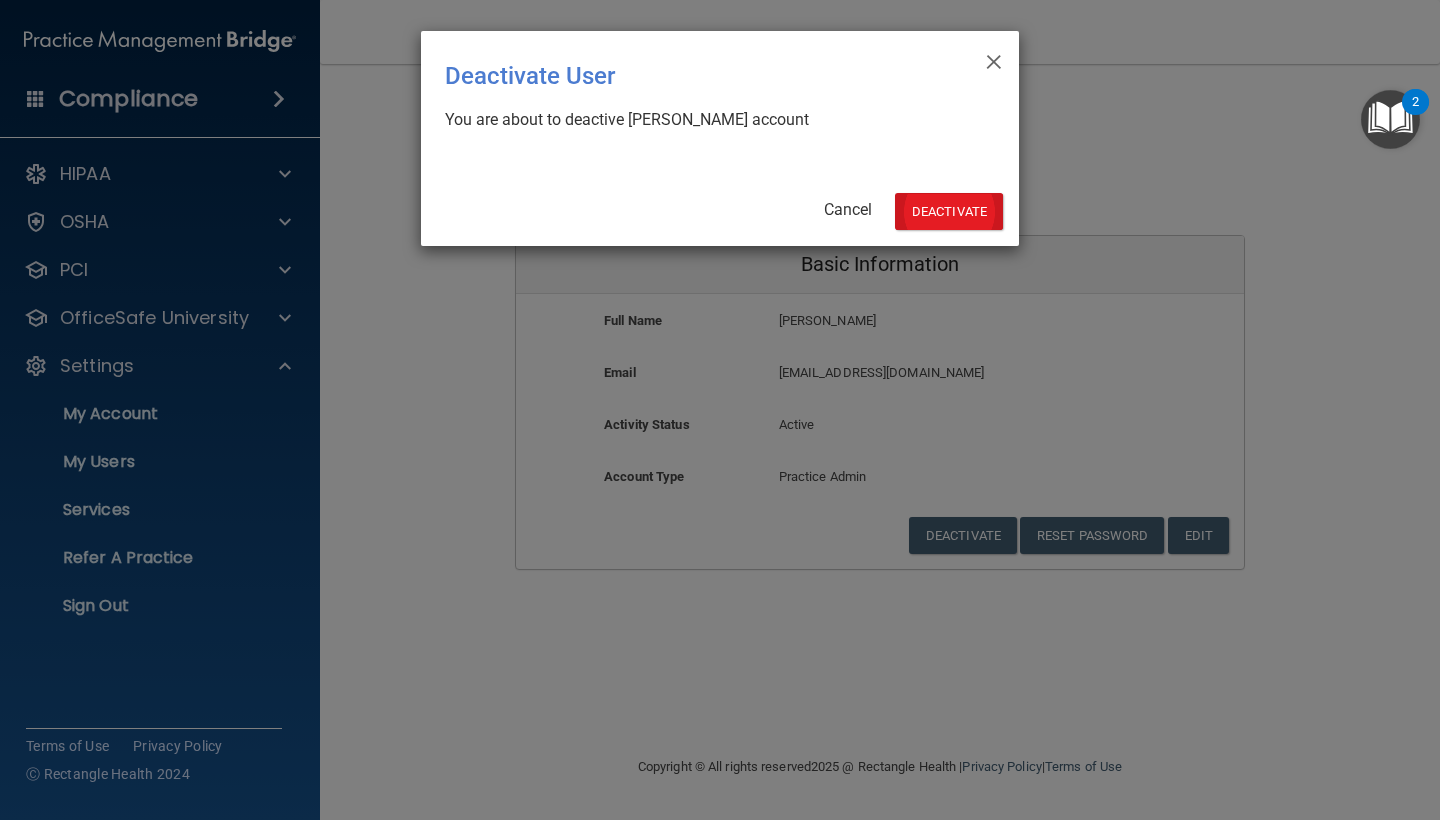click on "Deactivate" at bounding box center (949, 211) 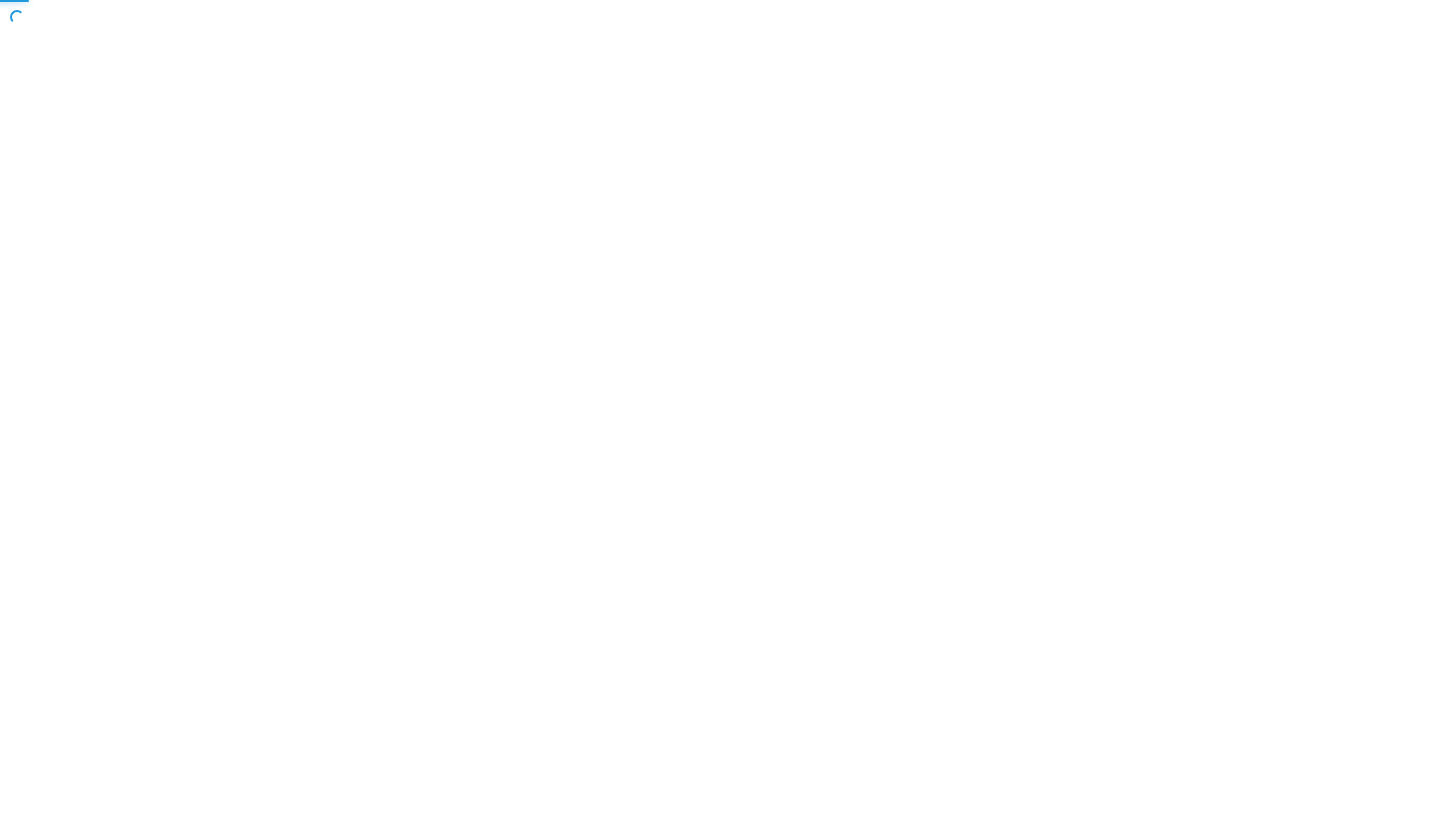 scroll, scrollTop: 0, scrollLeft: 0, axis: both 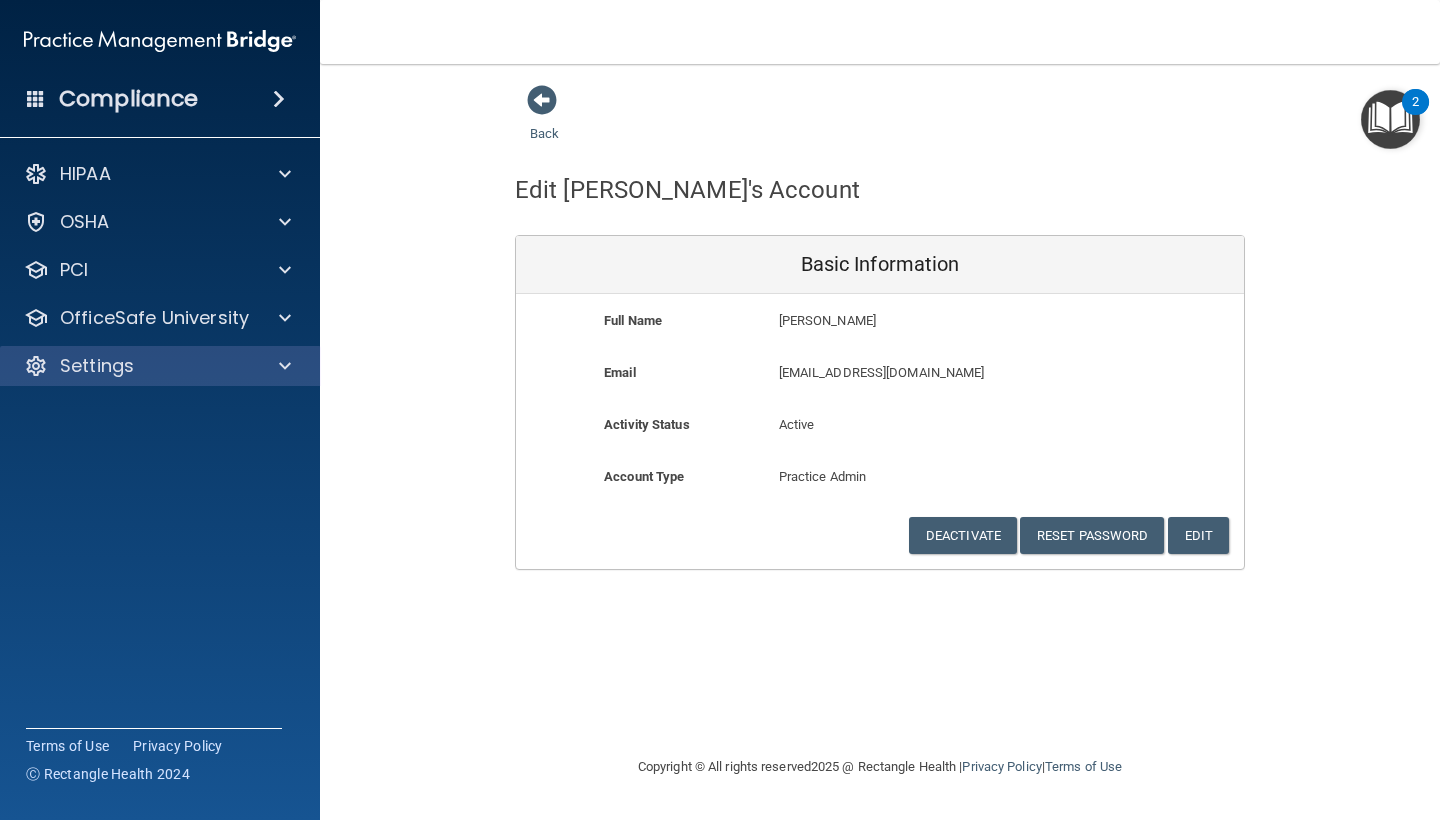 click on "Settings" at bounding box center [133, 366] 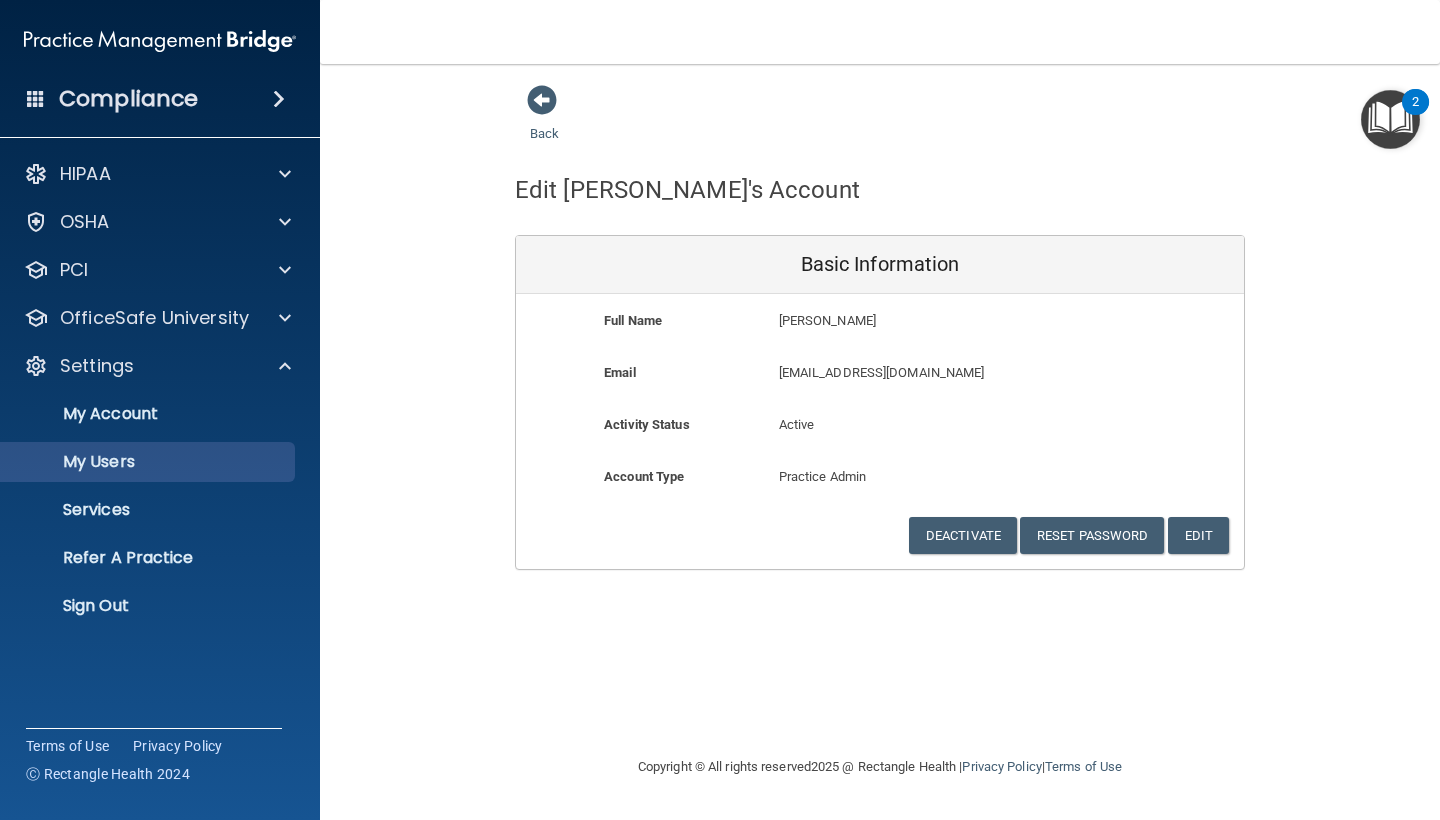 click on "My Users" at bounding box center (137, 462) 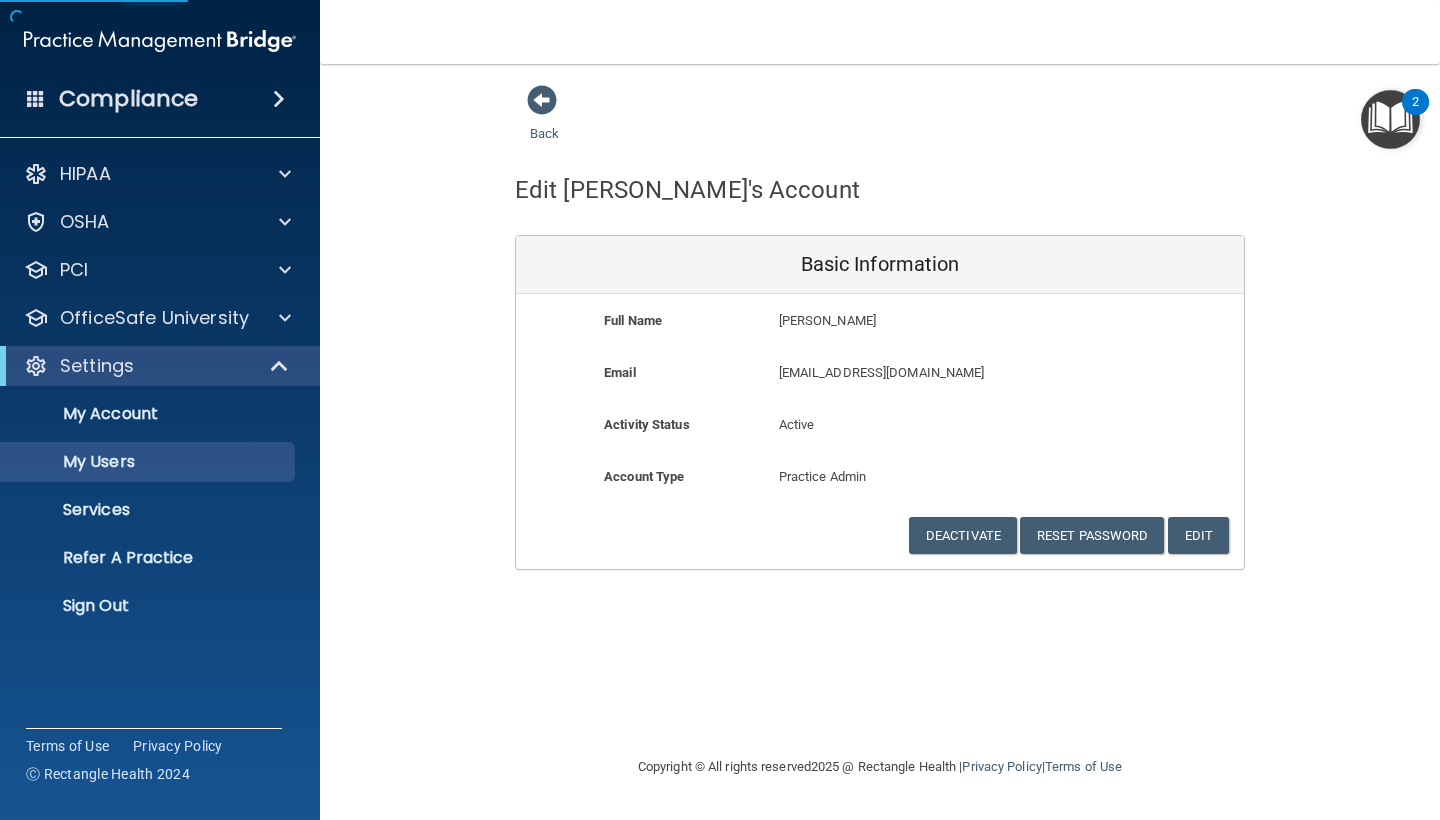 select on "20" 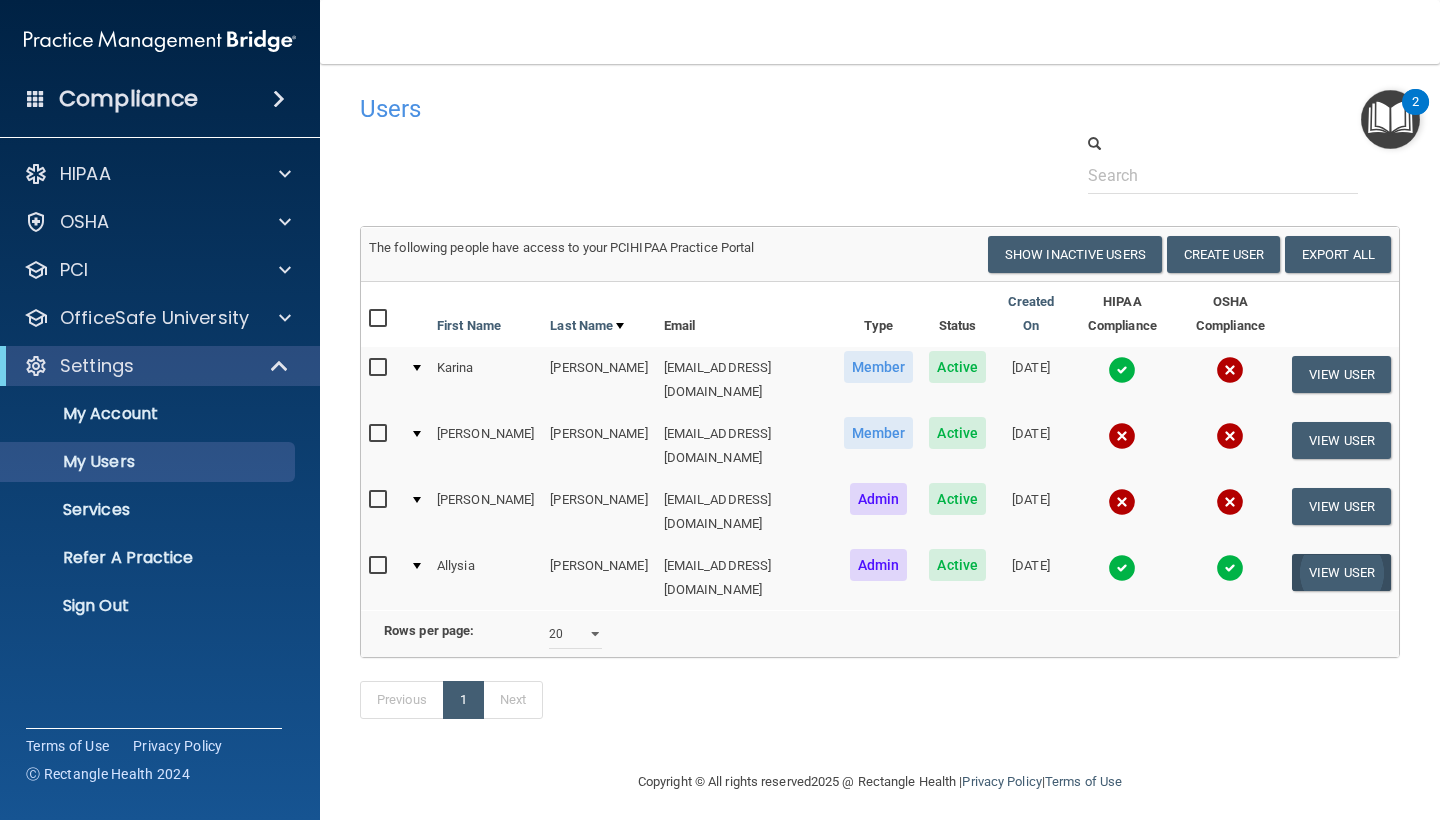 click on "View User" at bounding box center (1341, 572) 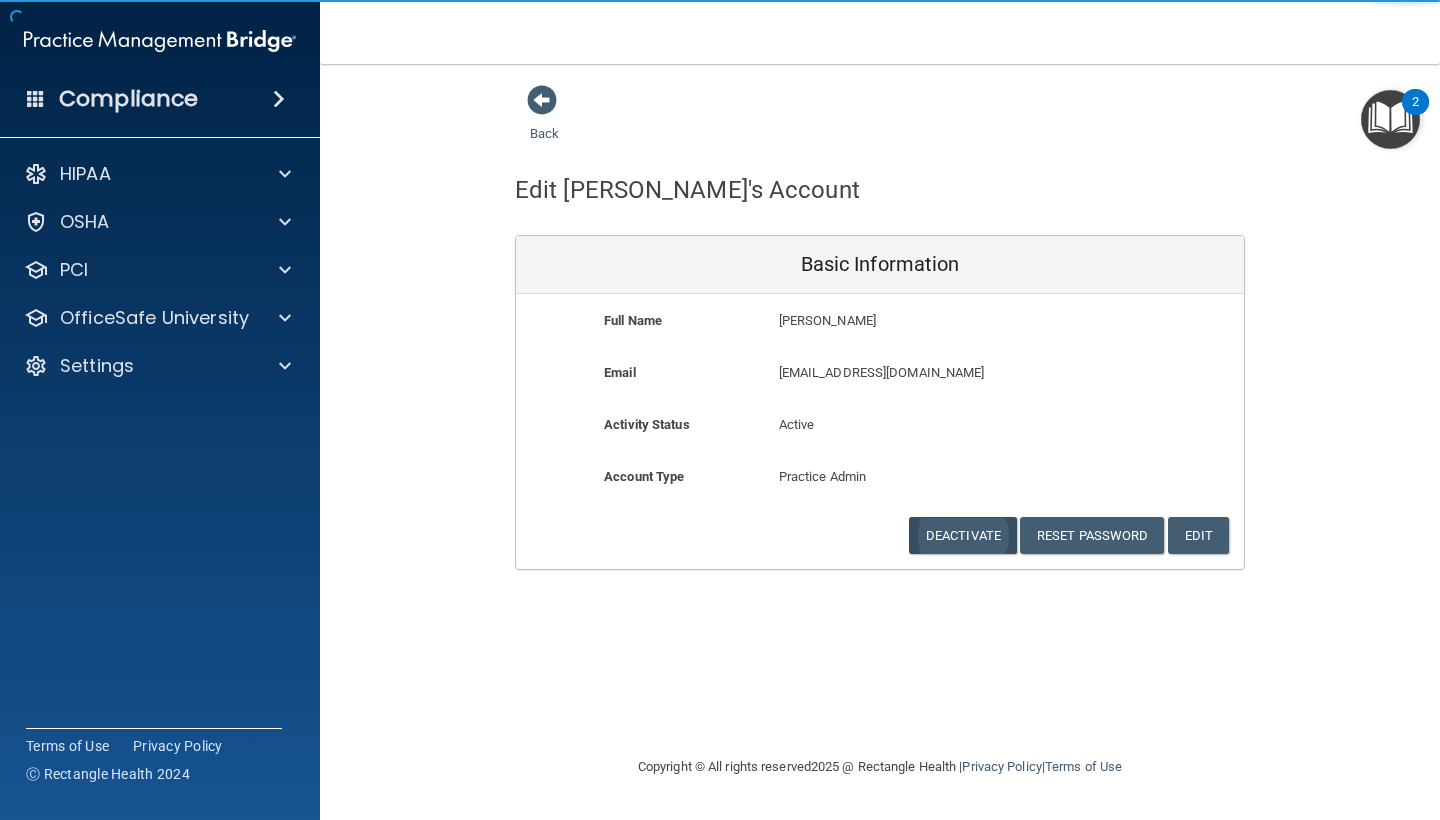 click on "Deactivate" at bounding box center (963, 535) 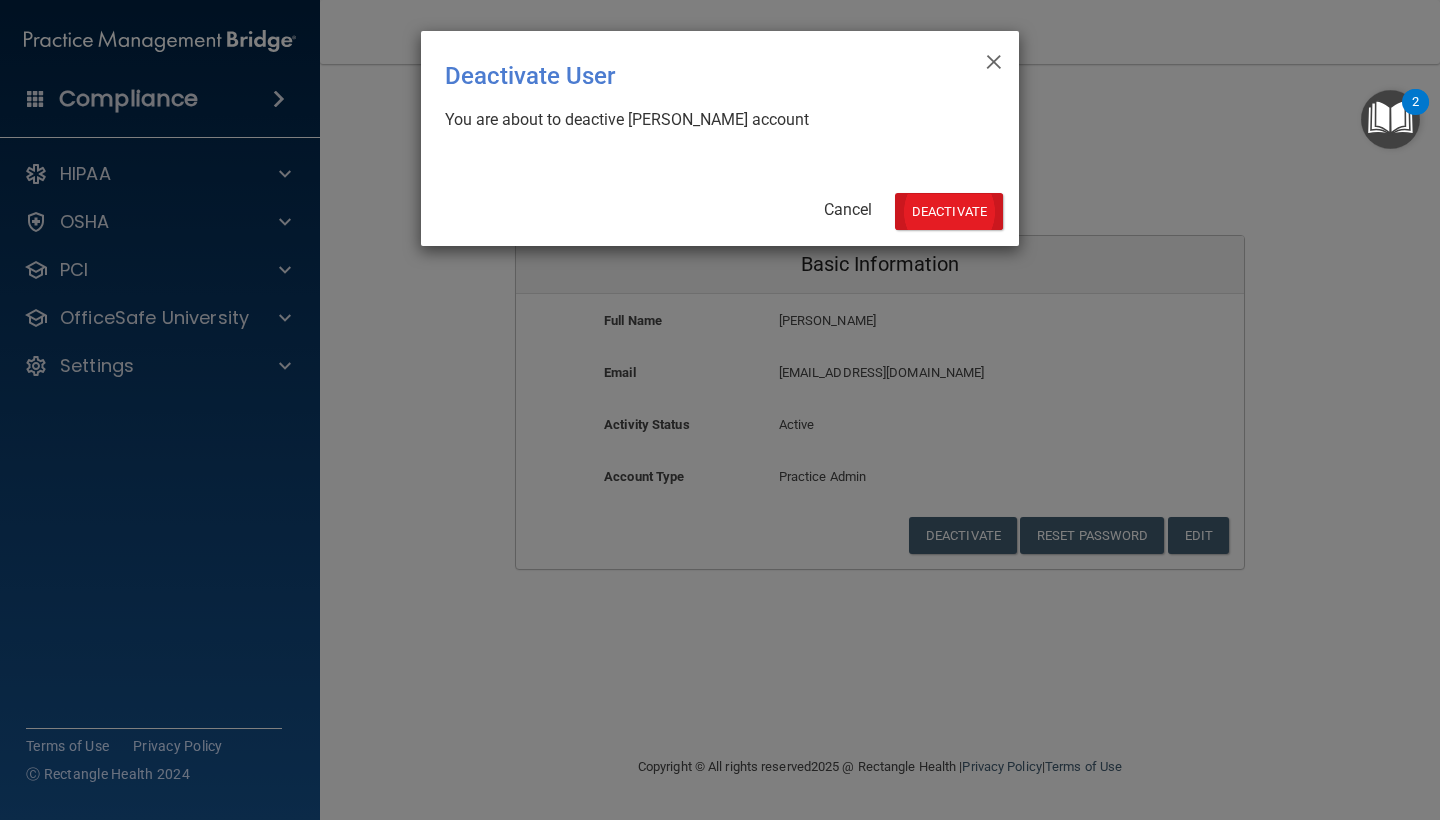 click on "Deactivate" at bounding box center [949, 211] 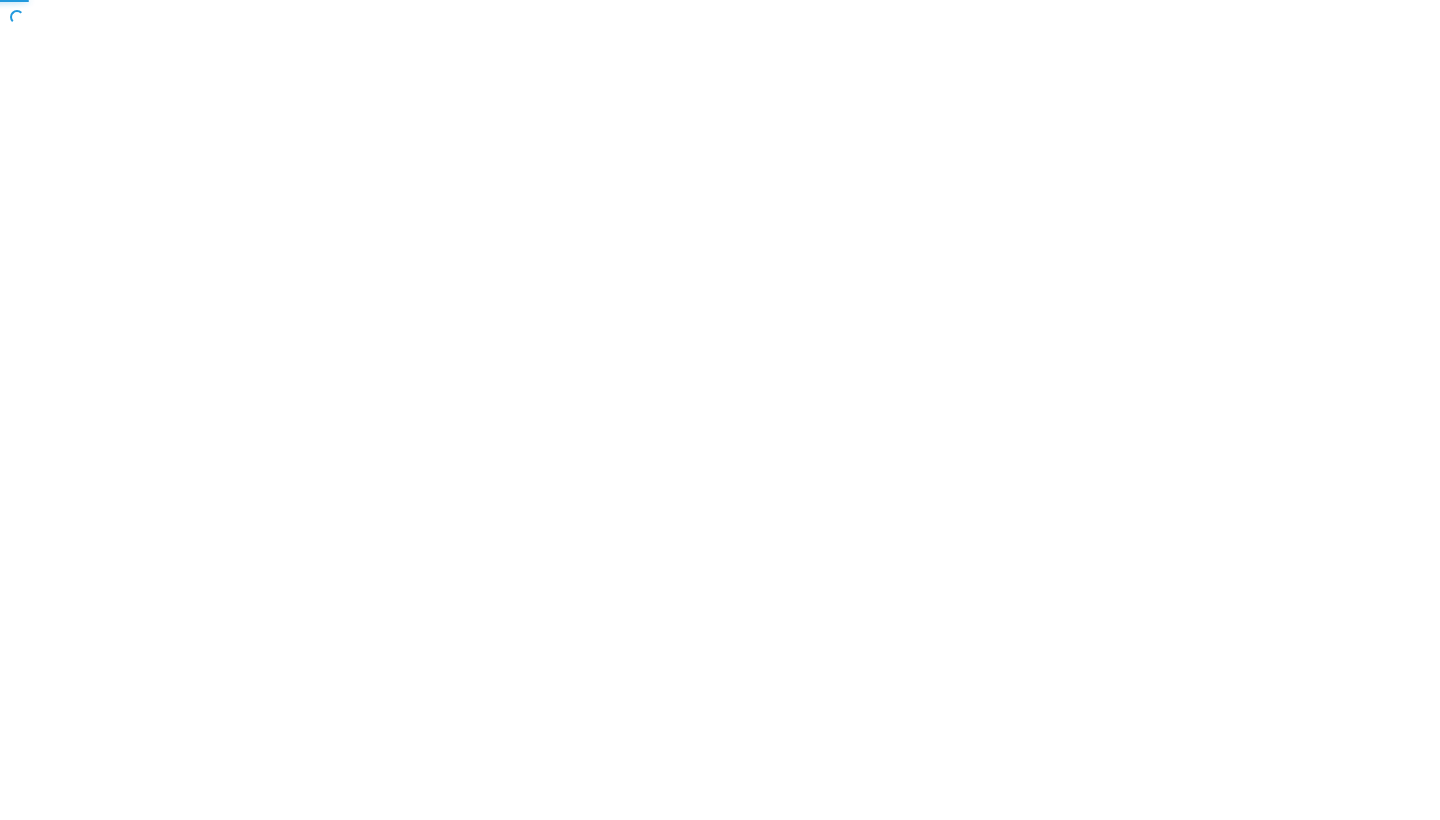 scroll, scrollTop: 0, scrollLeft: 0, axis: both 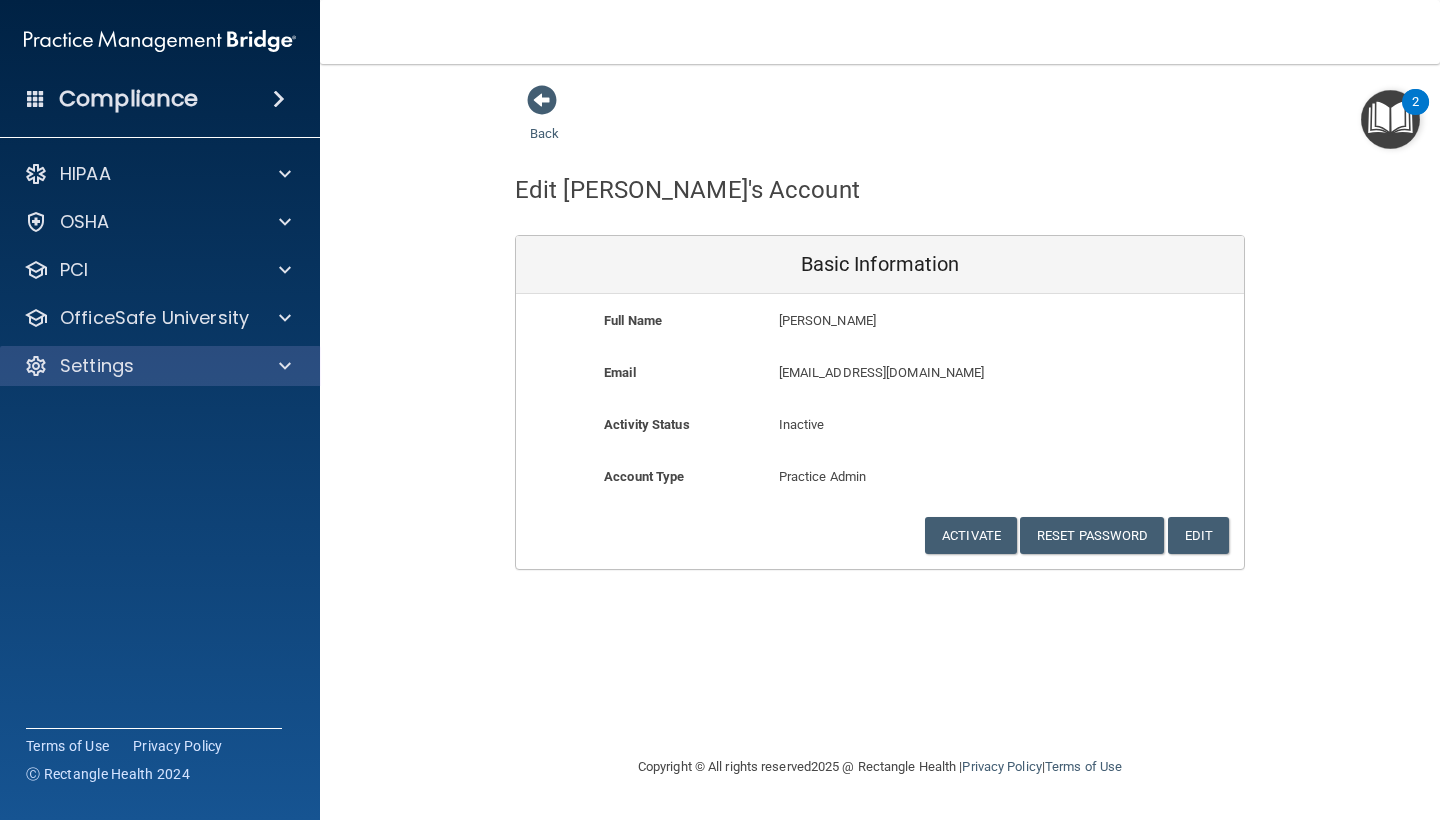click on "Settings" at bounding box center [97, 366] 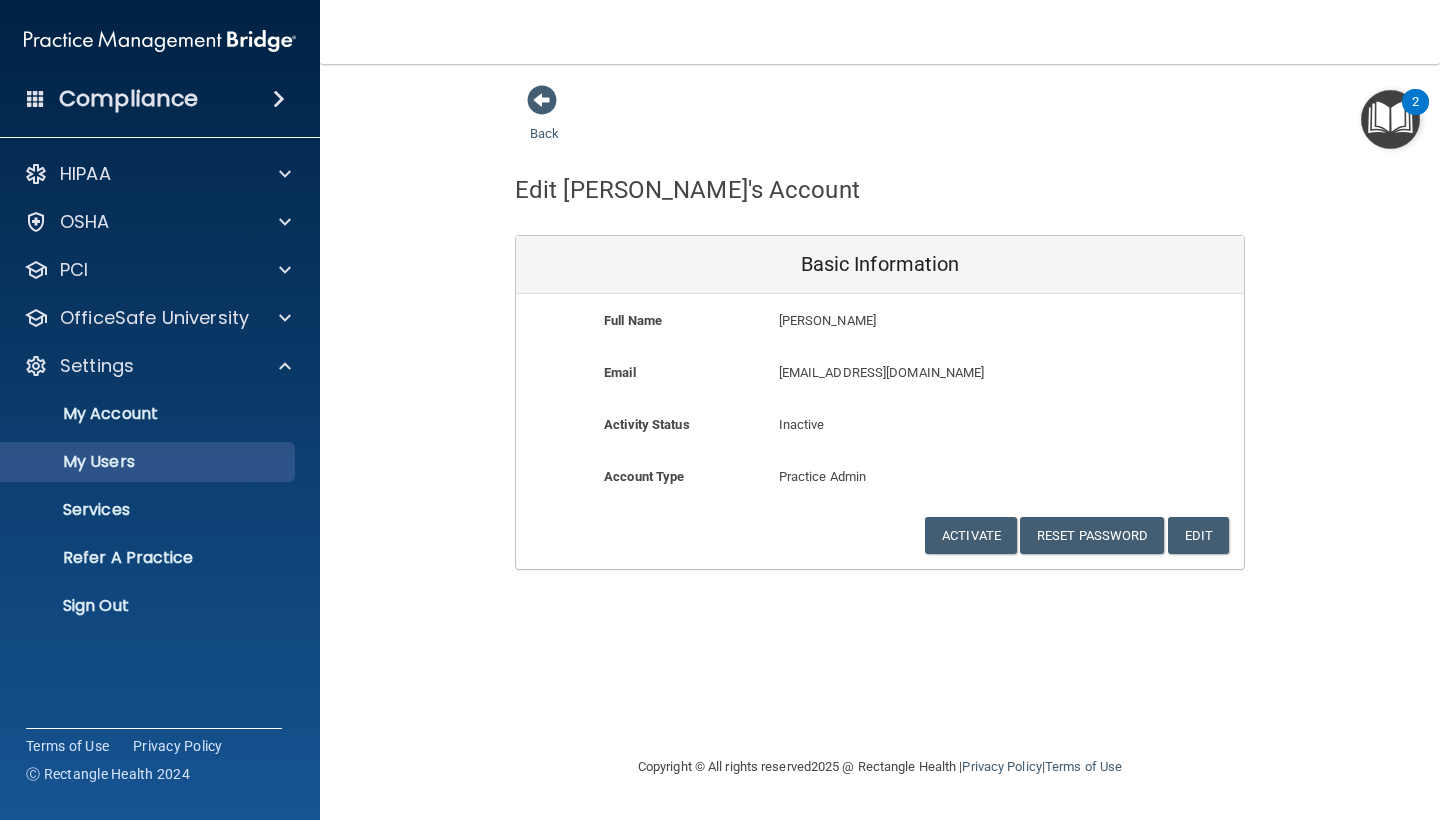 click on "My Users" at bounding box center (149, 462) 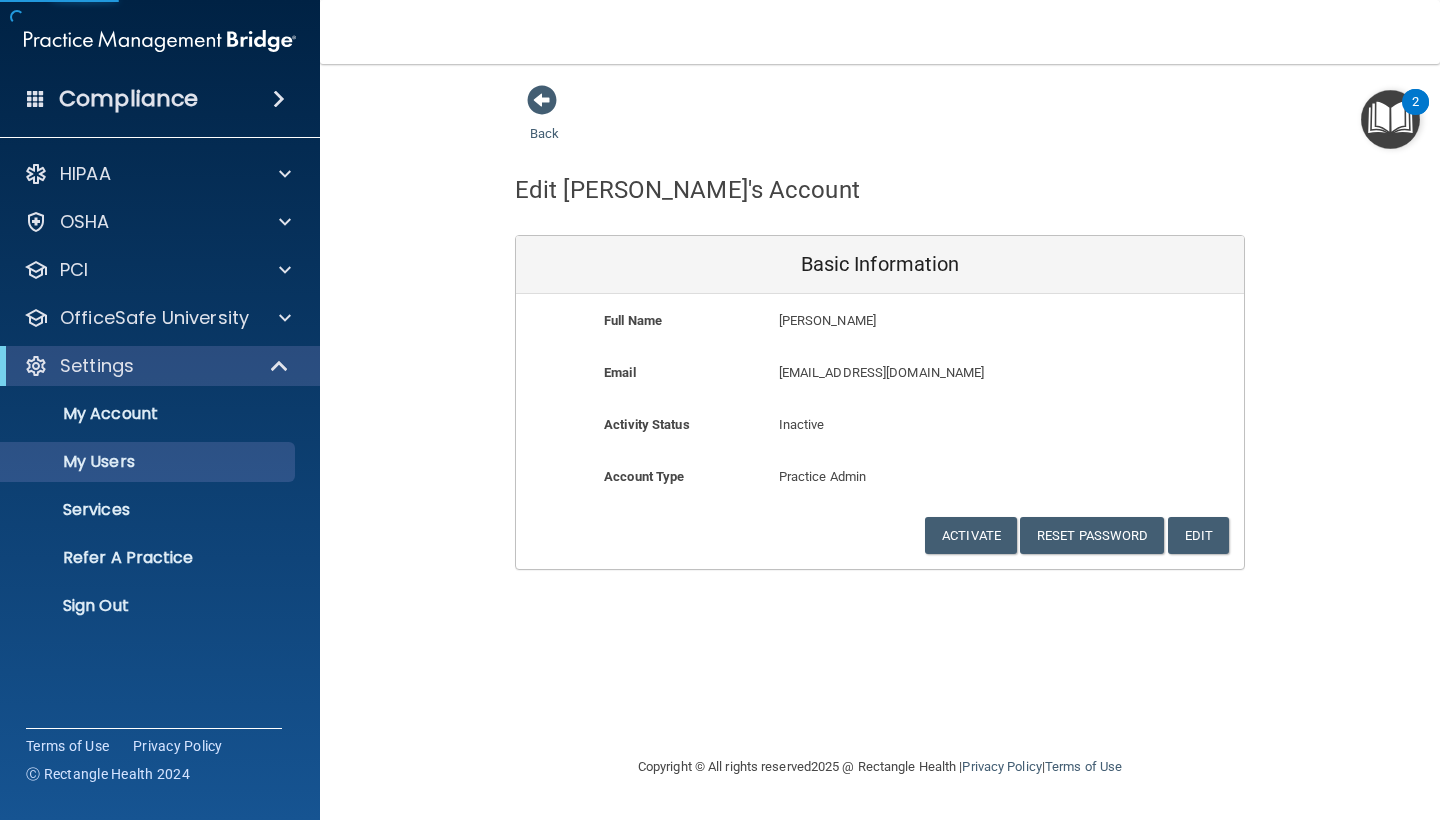 select on "20" 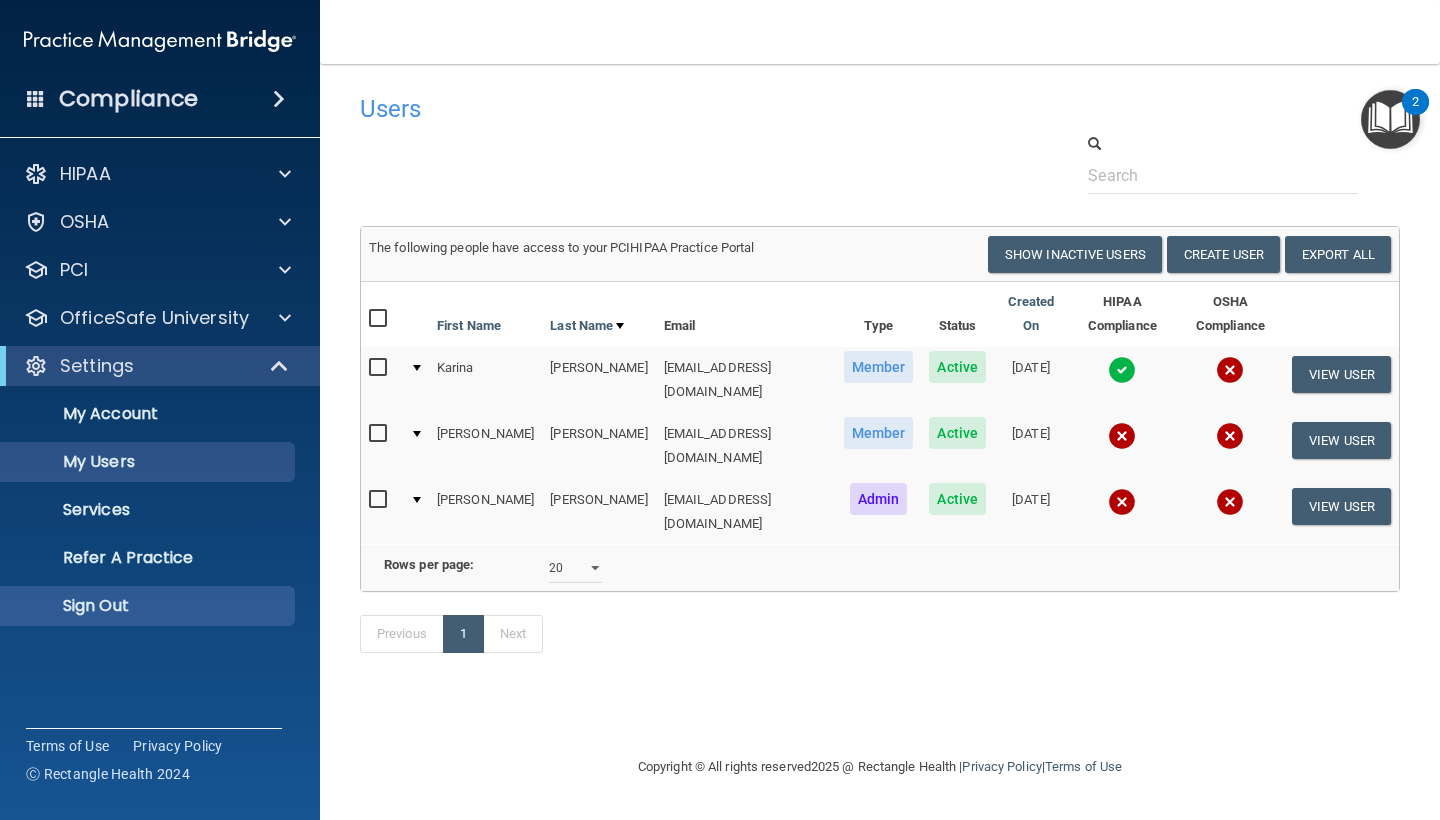click on "Sign Out" at bounding box center [149, 606] 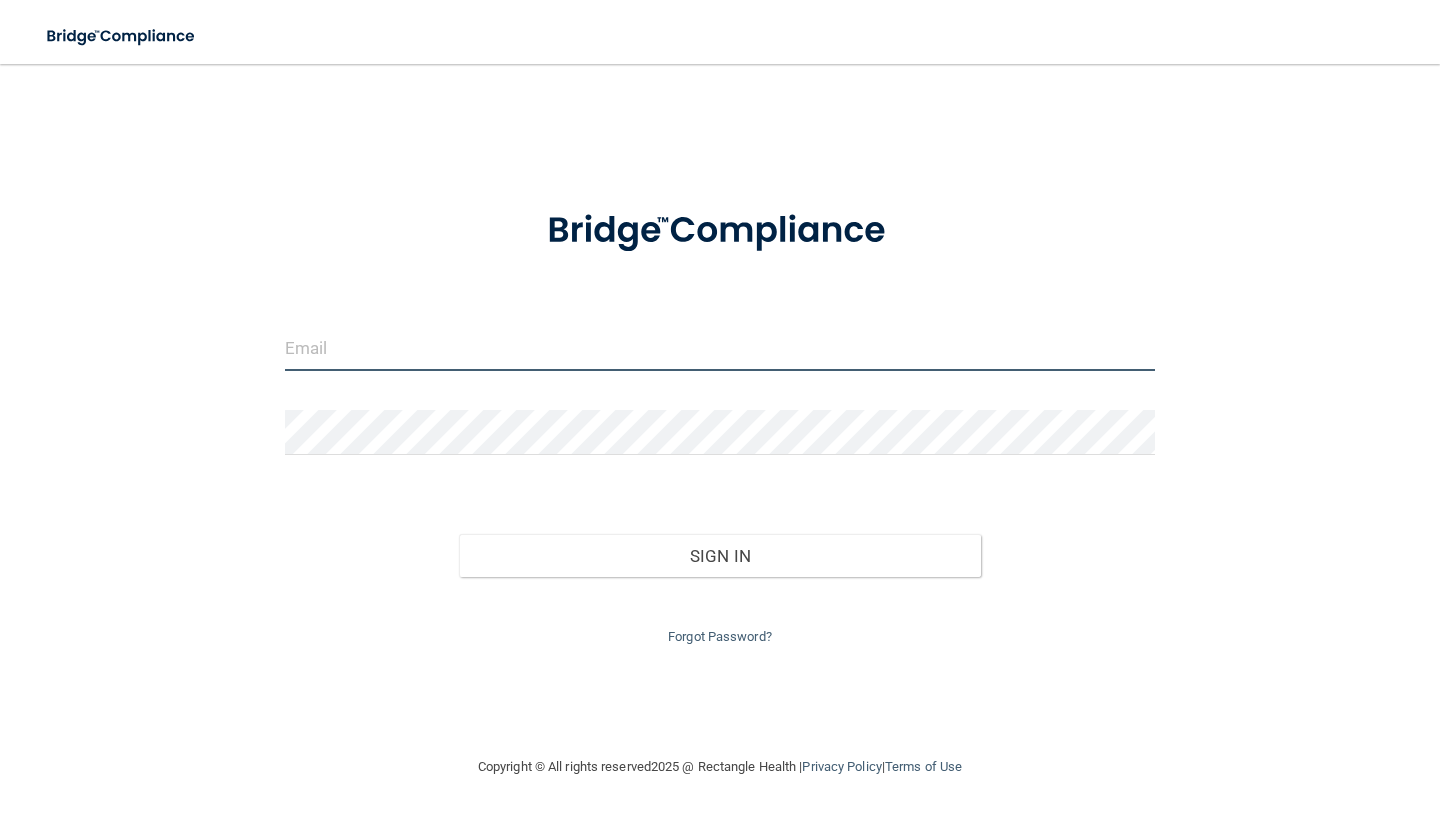 type on "santafe@idofnm.com" 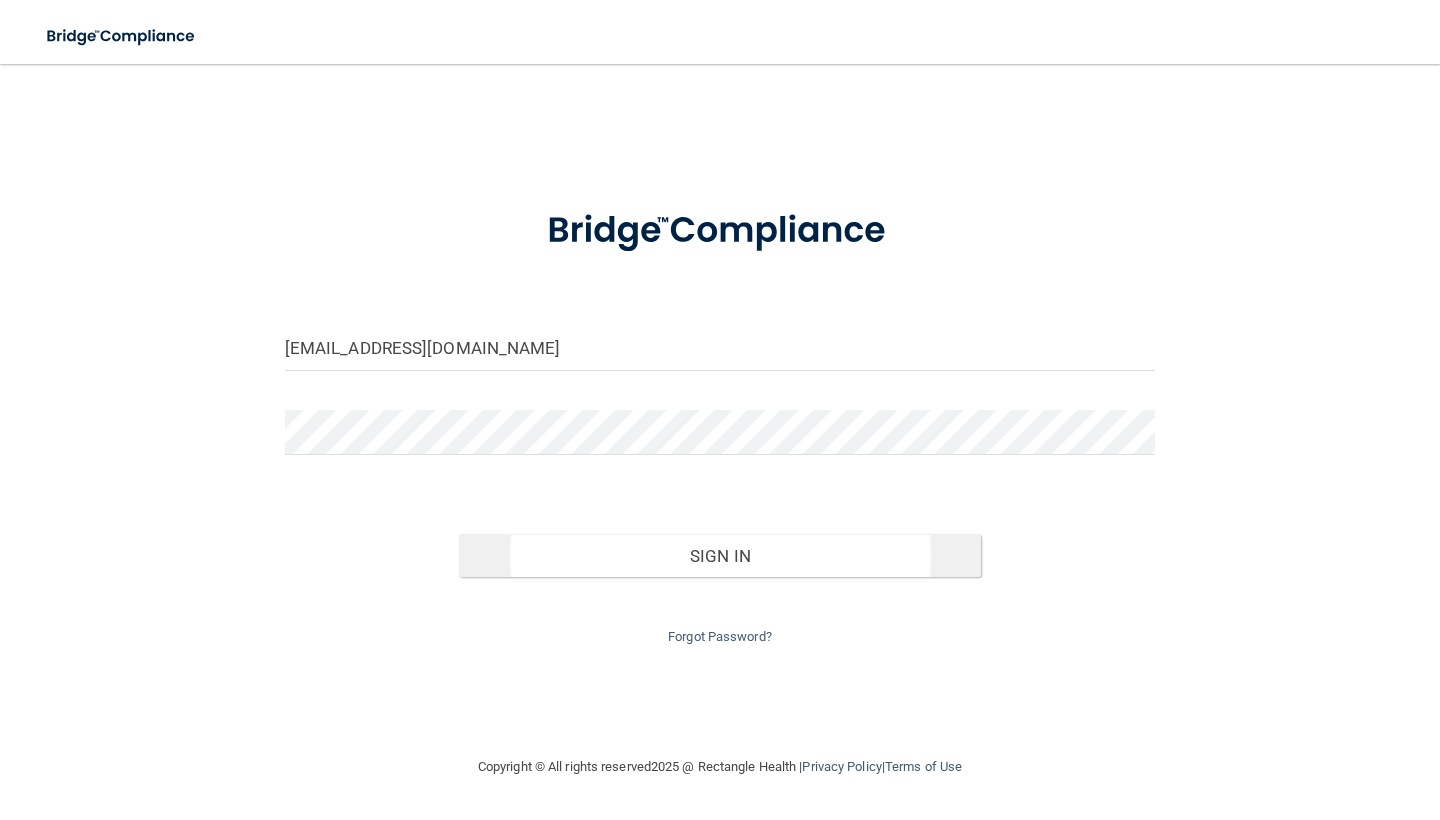 click on "Sign In" at bounding box center (720, 556) 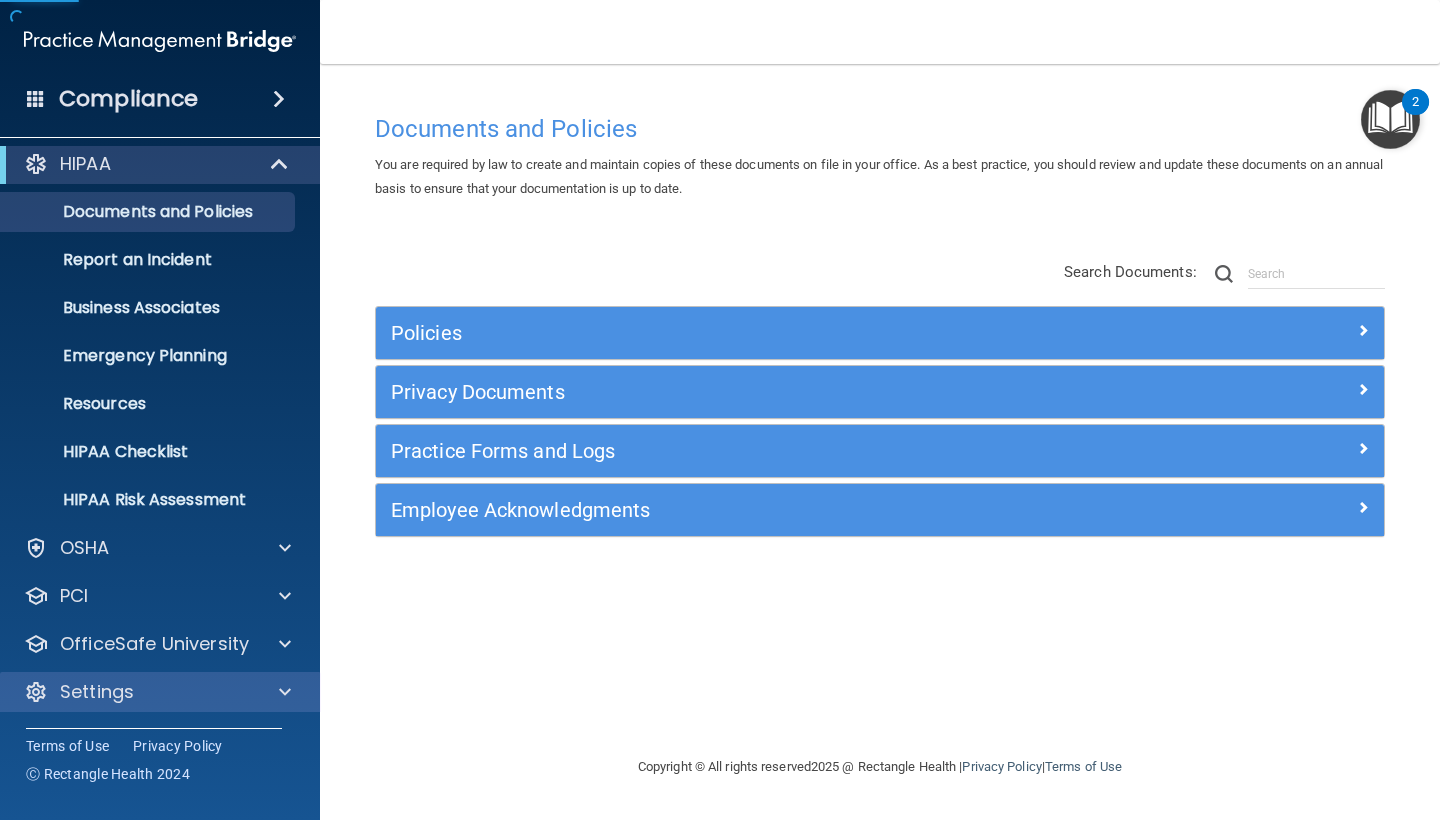 click on "Settings" at bounding box center (133, 692) 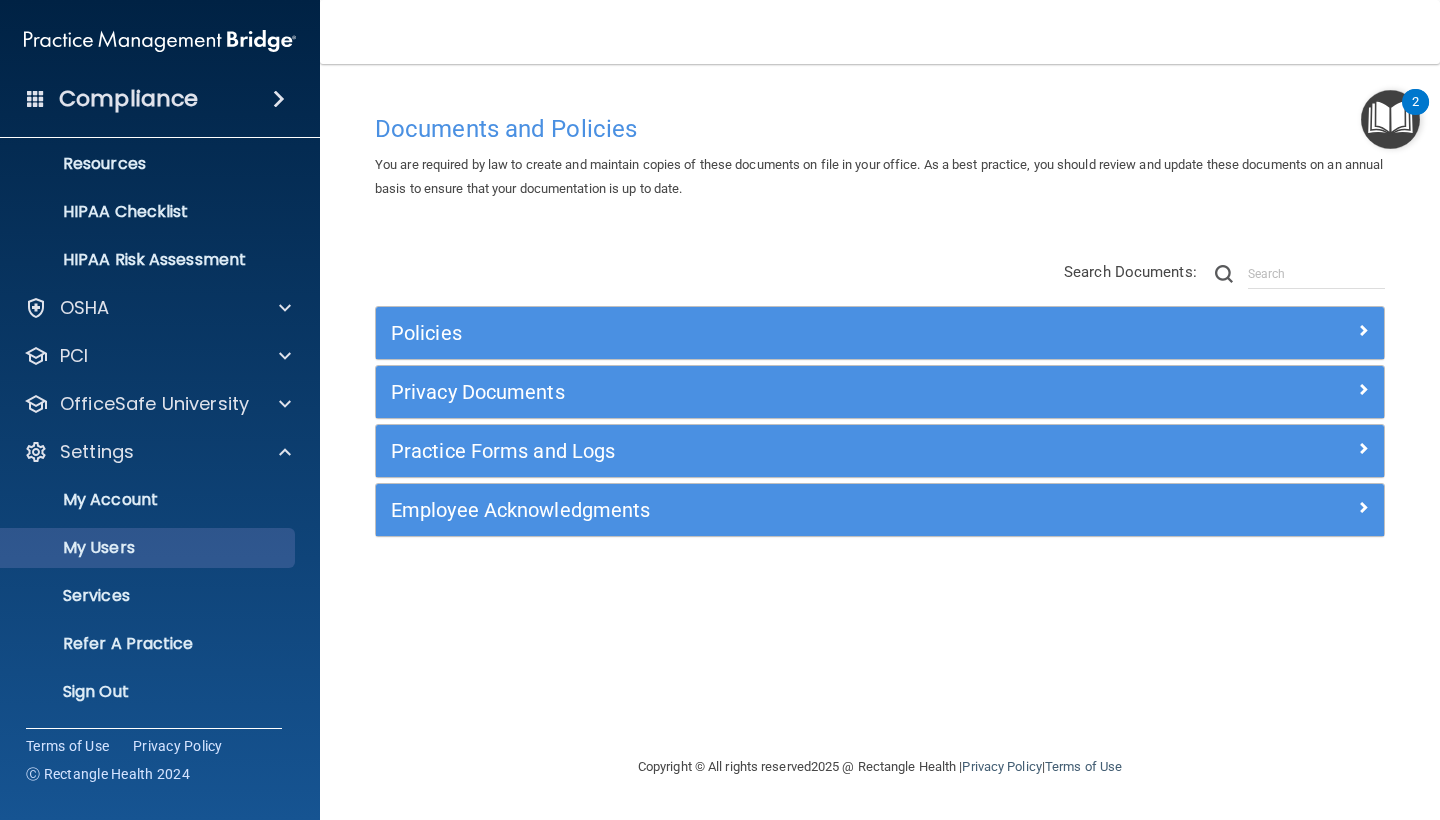 scroll, scrollTop: 250, scrollLeft: 0, axis: vertical 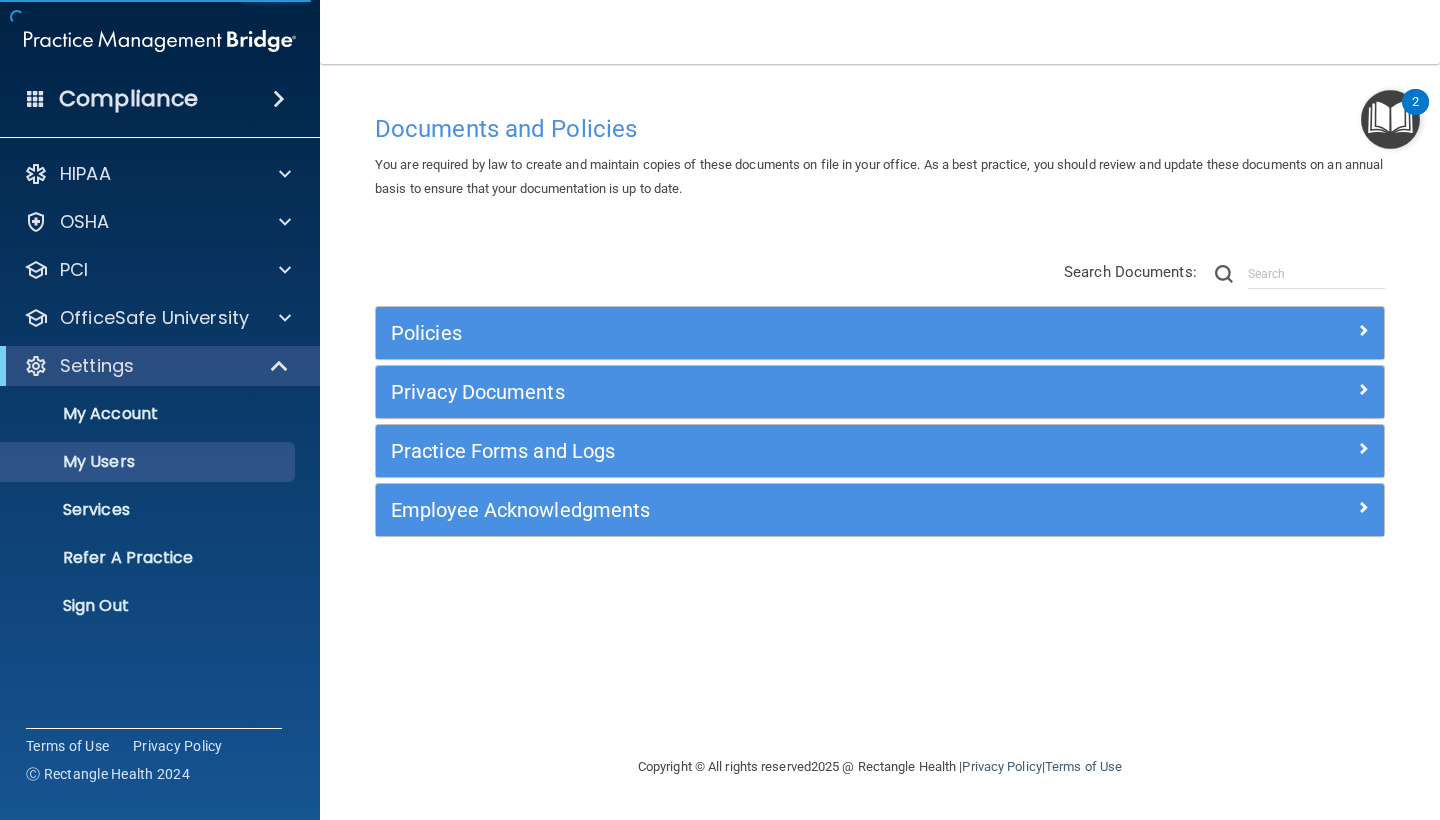 select on "20" 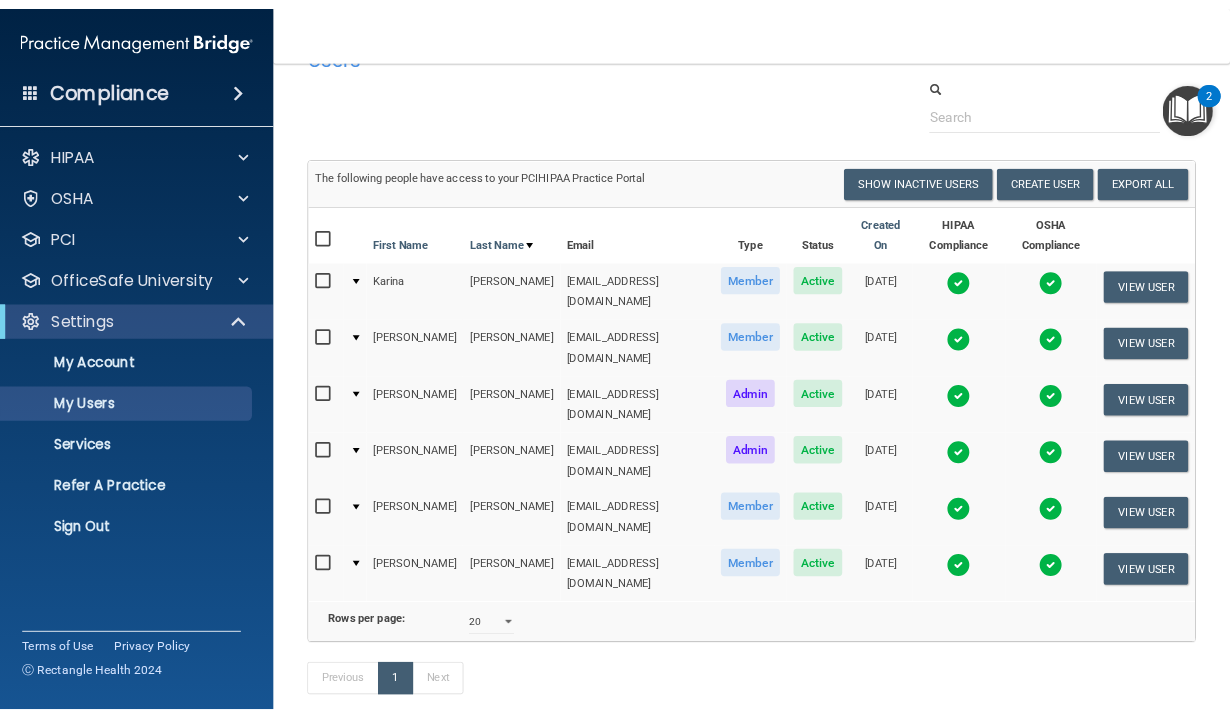 scroll, scrollTop: 48, scrollLeft: 0, axis: vertical 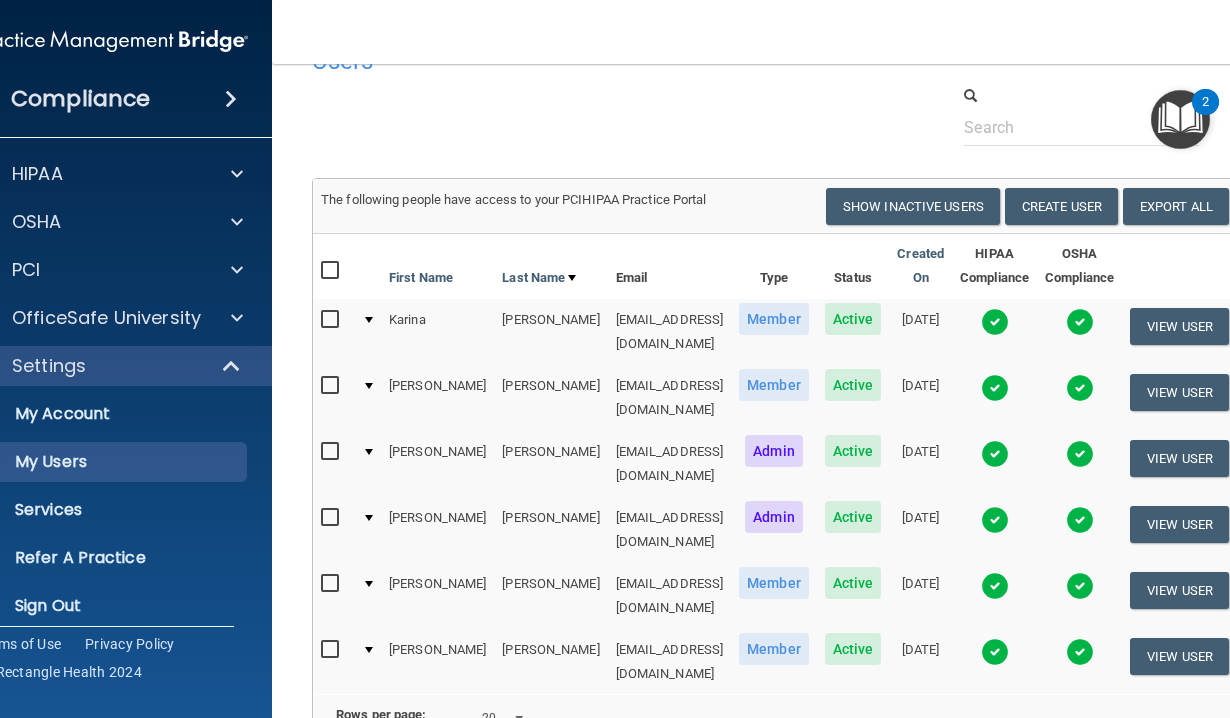 click at bounding box center (1180, 119) 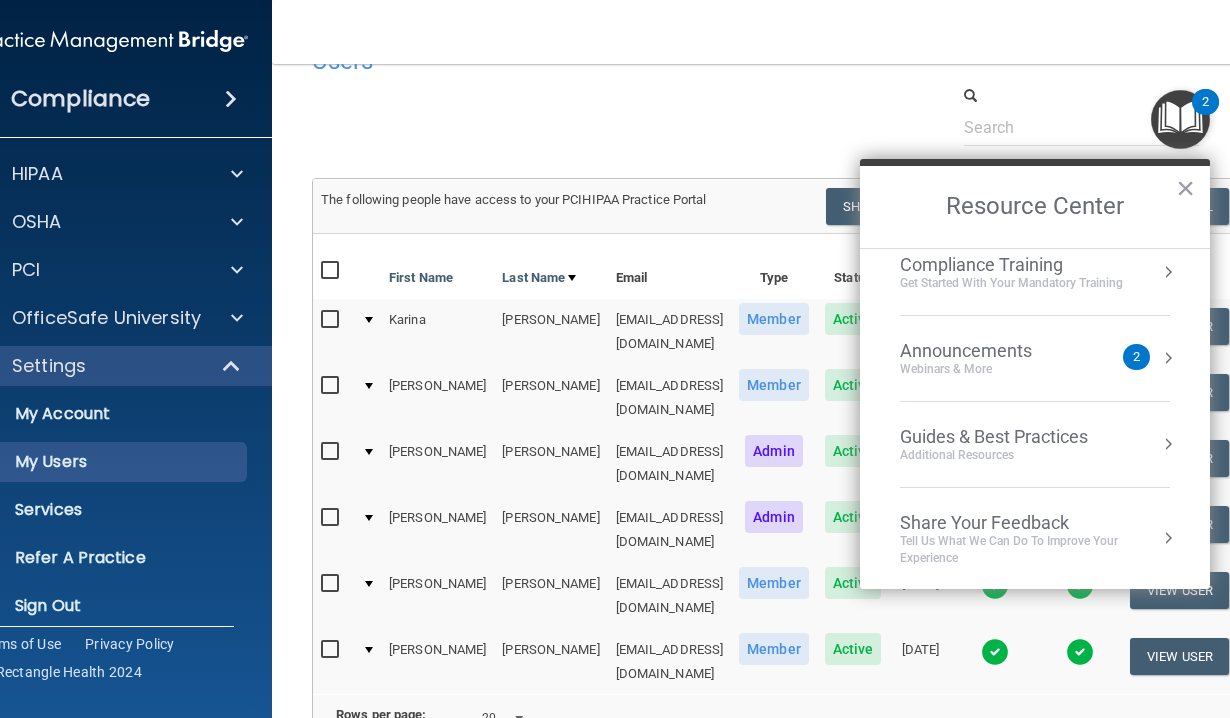 scroll, scrollTop: 277, scrollLeft: 0, axis: vertical 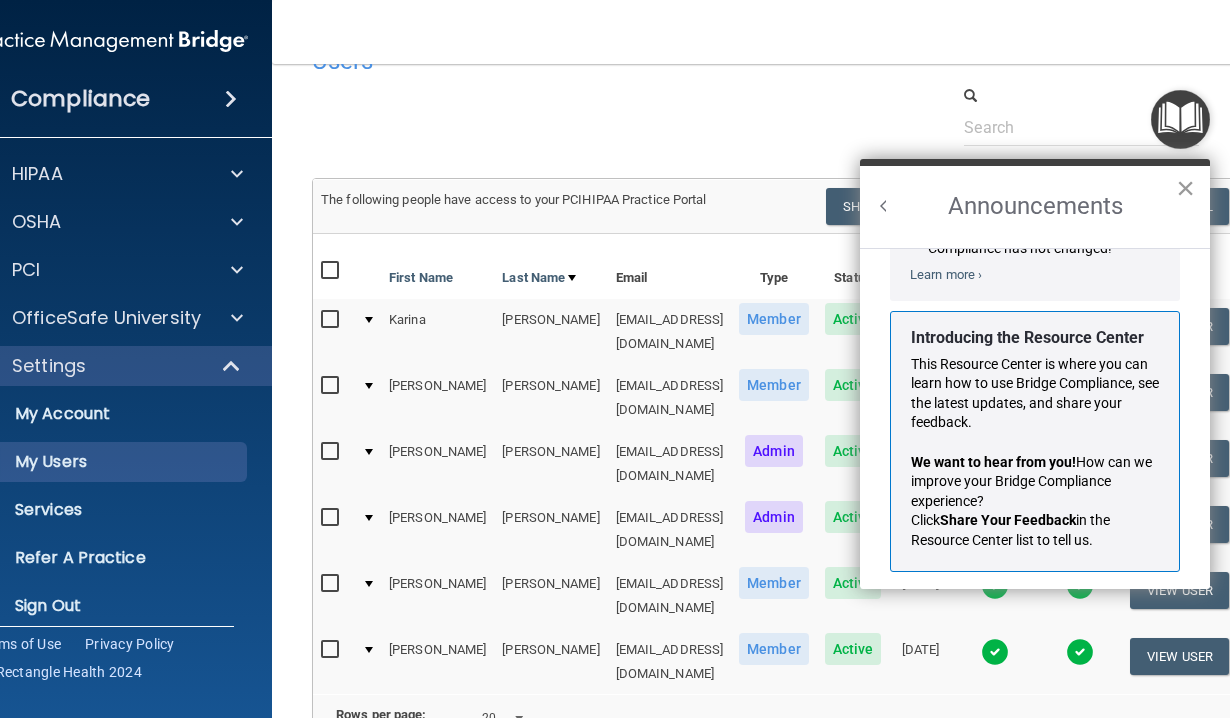 click on "×" at bounding box center [1185, 188] 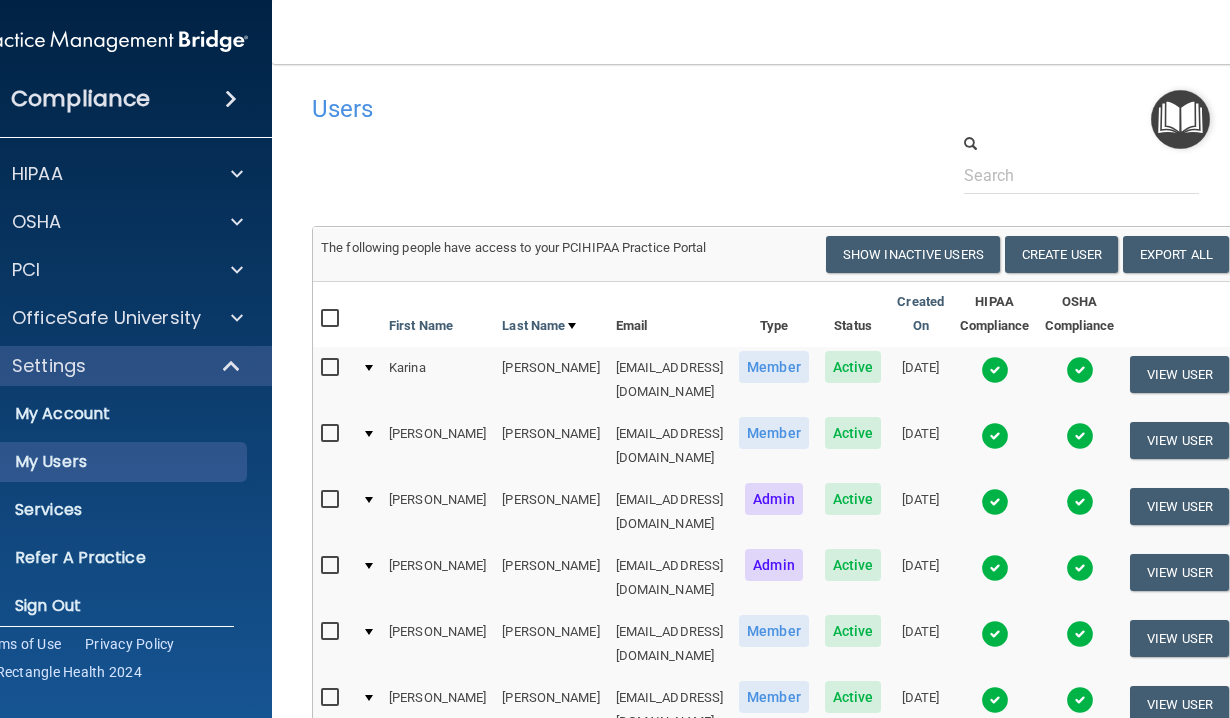 scroll, scrollTop: 0, scrollLeft: 0, axis: both 